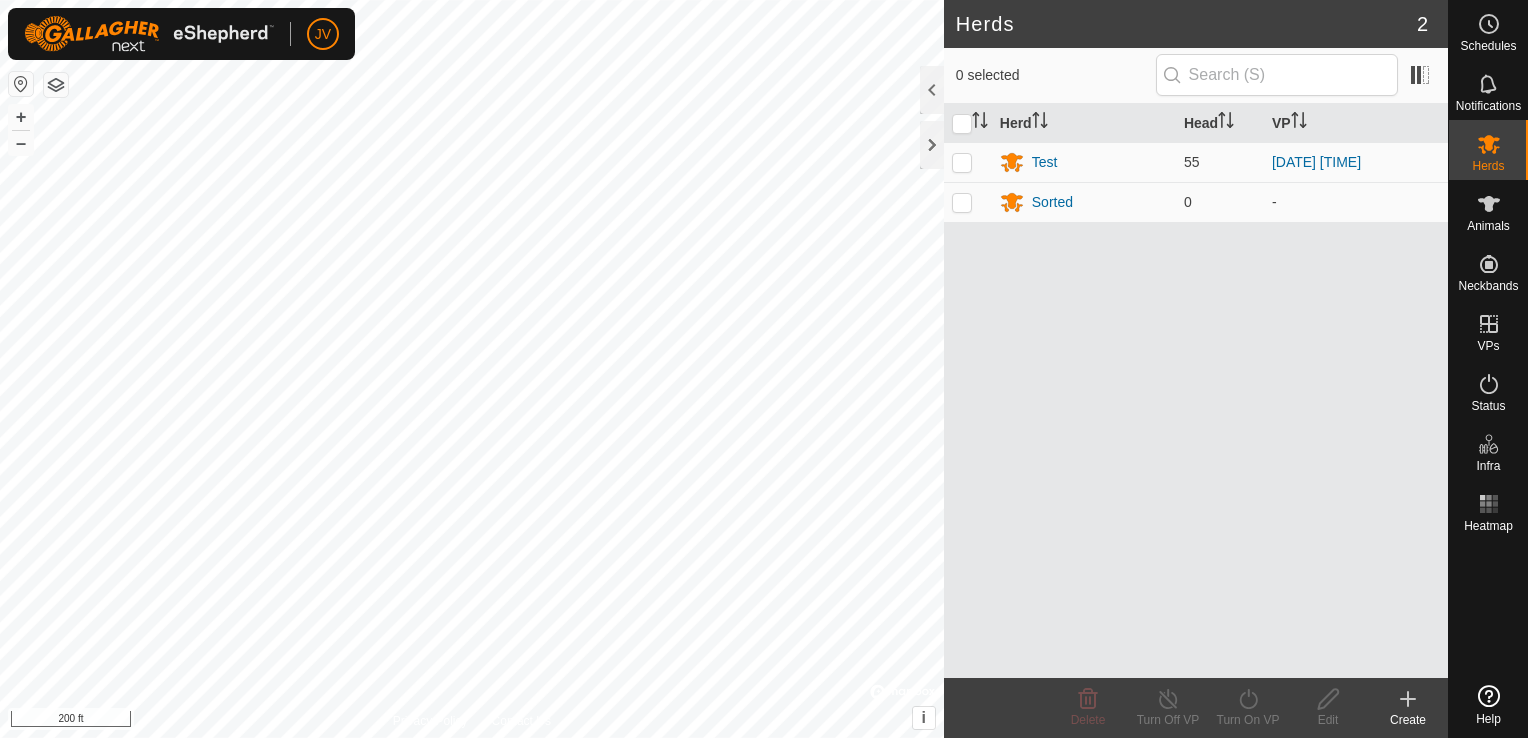 scroll, scrollTop: 0, scrollLeft: 0, axis: both 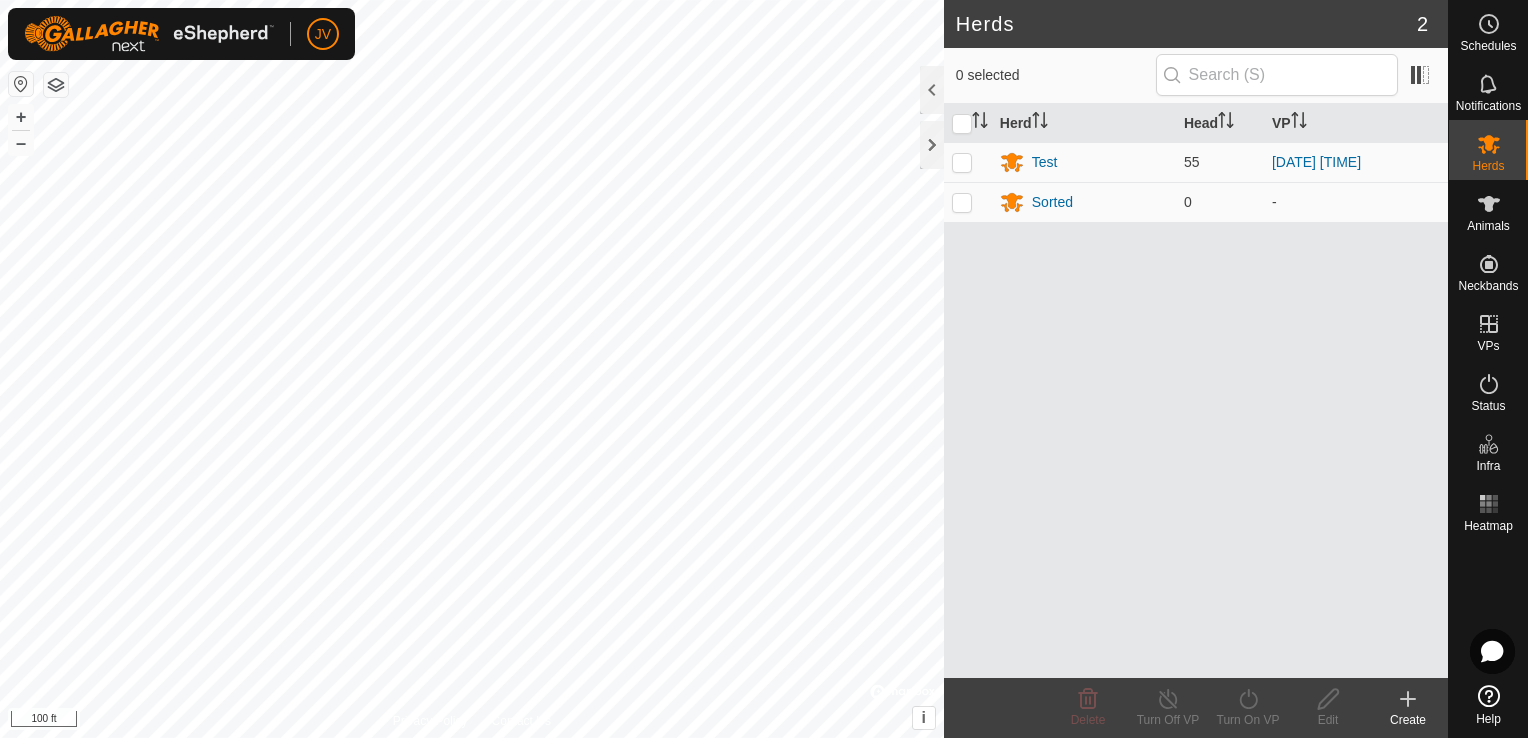 click 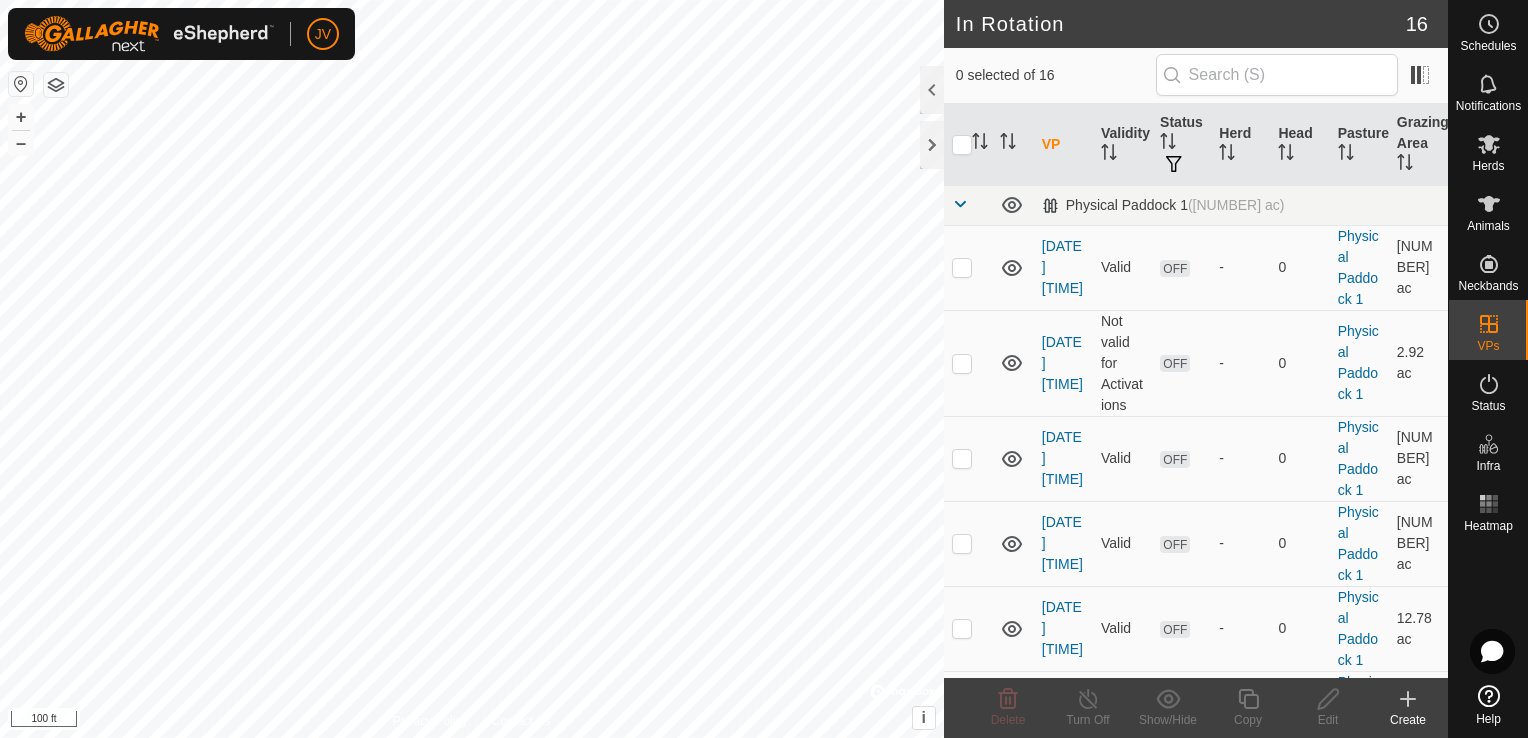 click 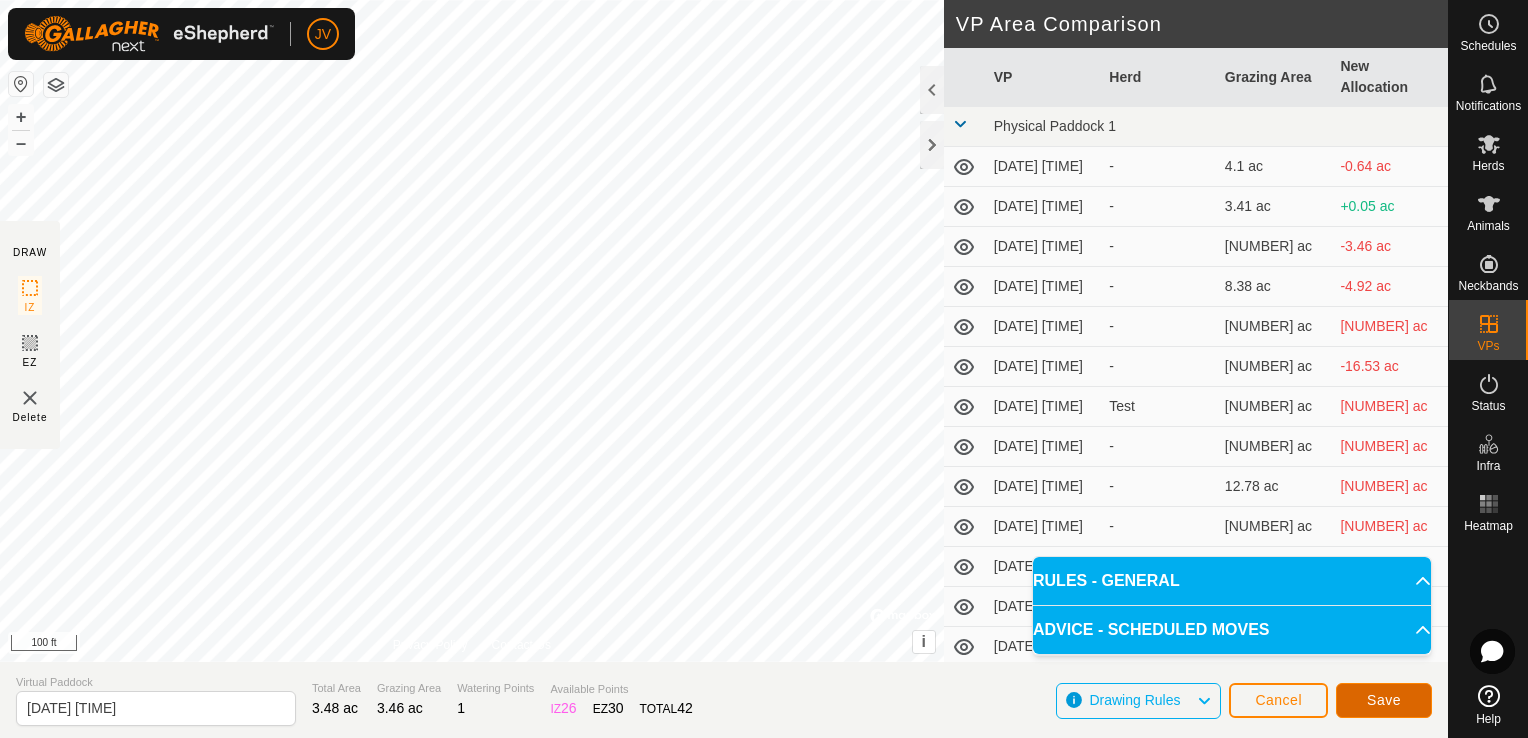click on "Save" 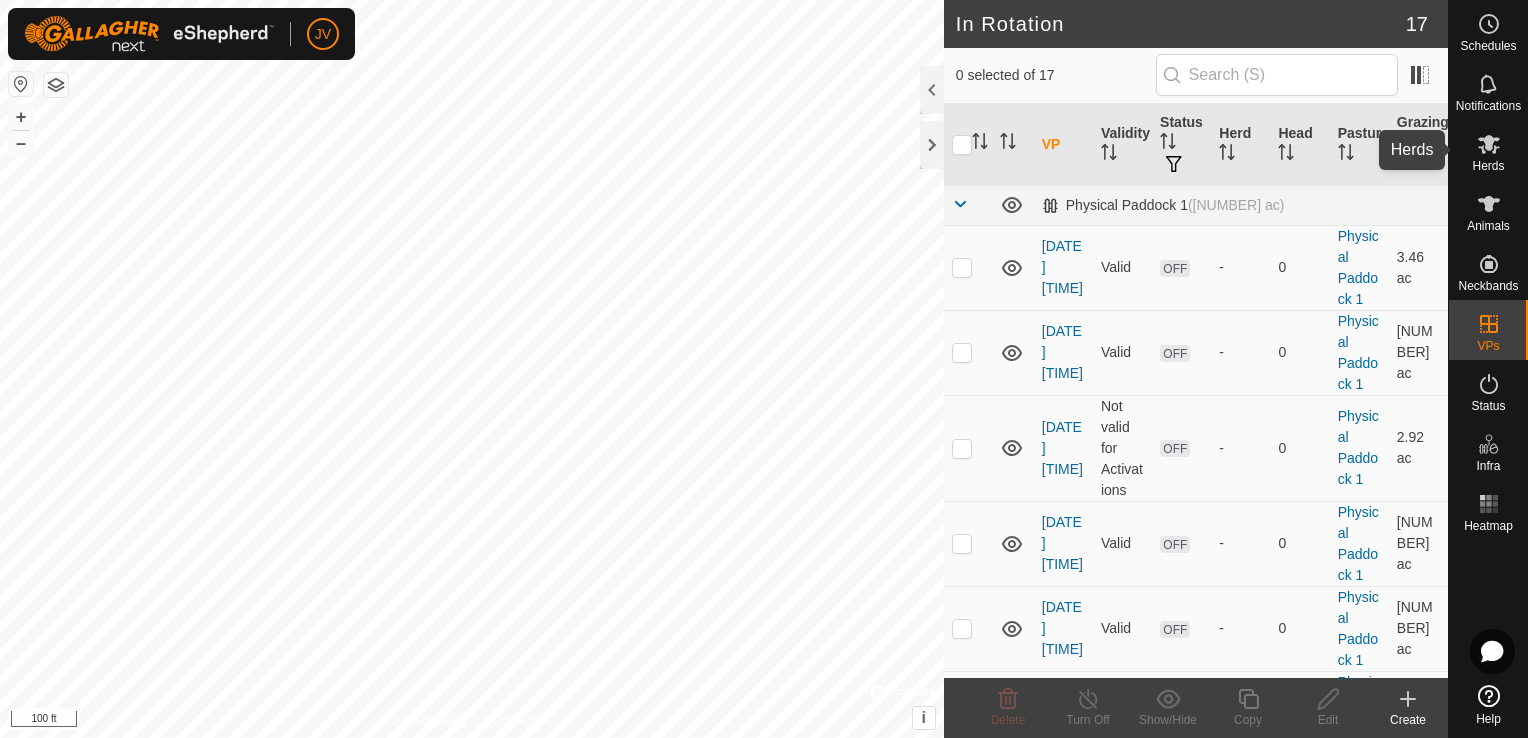 click 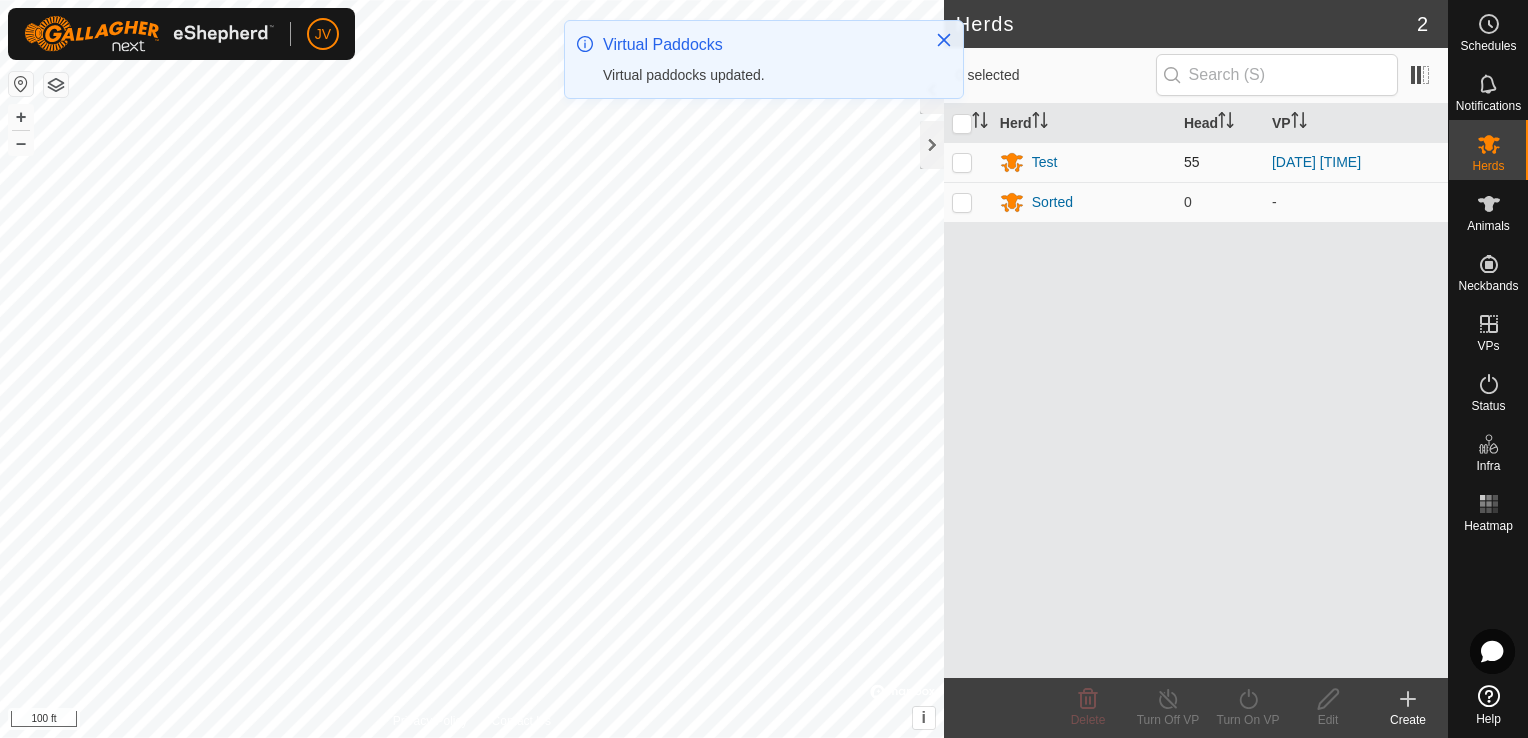 click at bounding box center (962, 162) 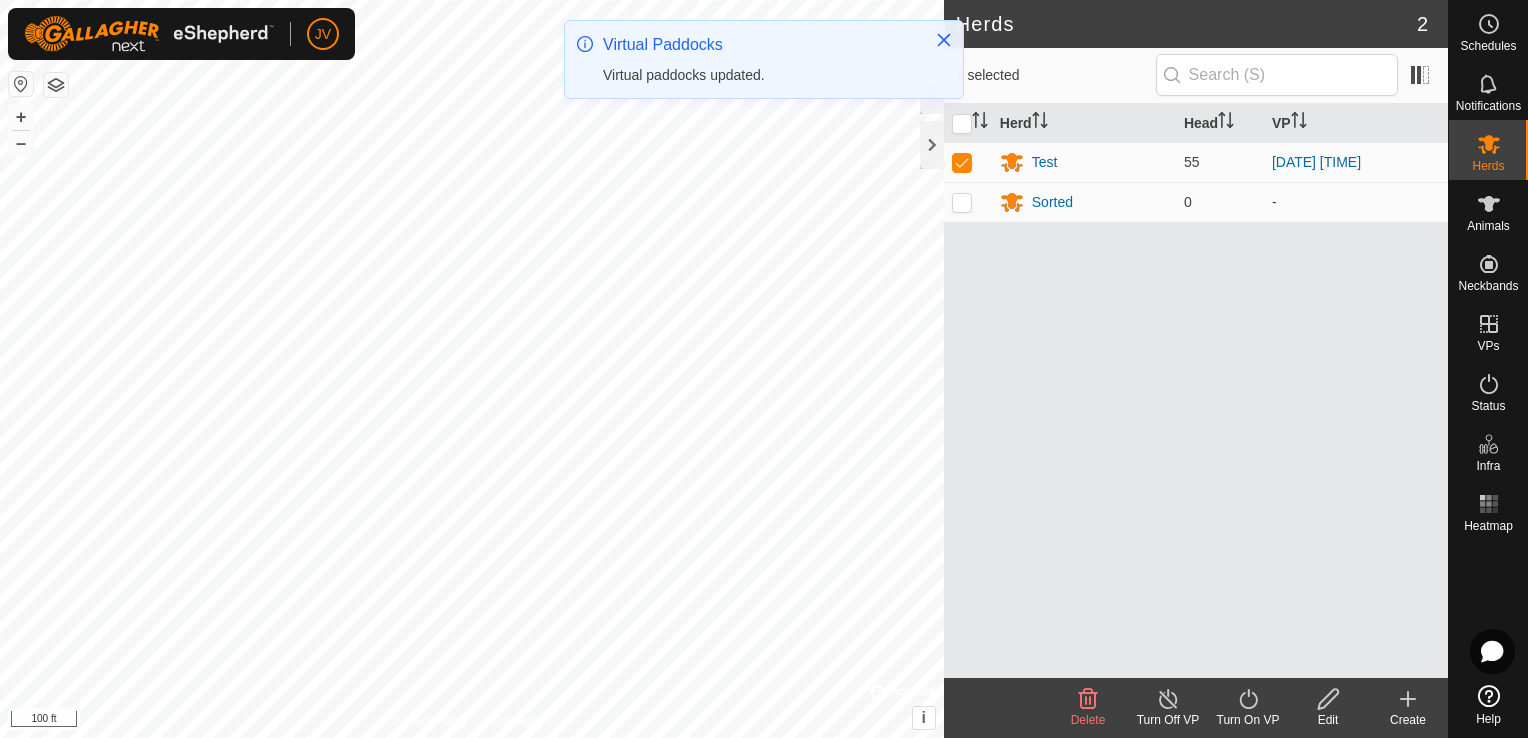 click 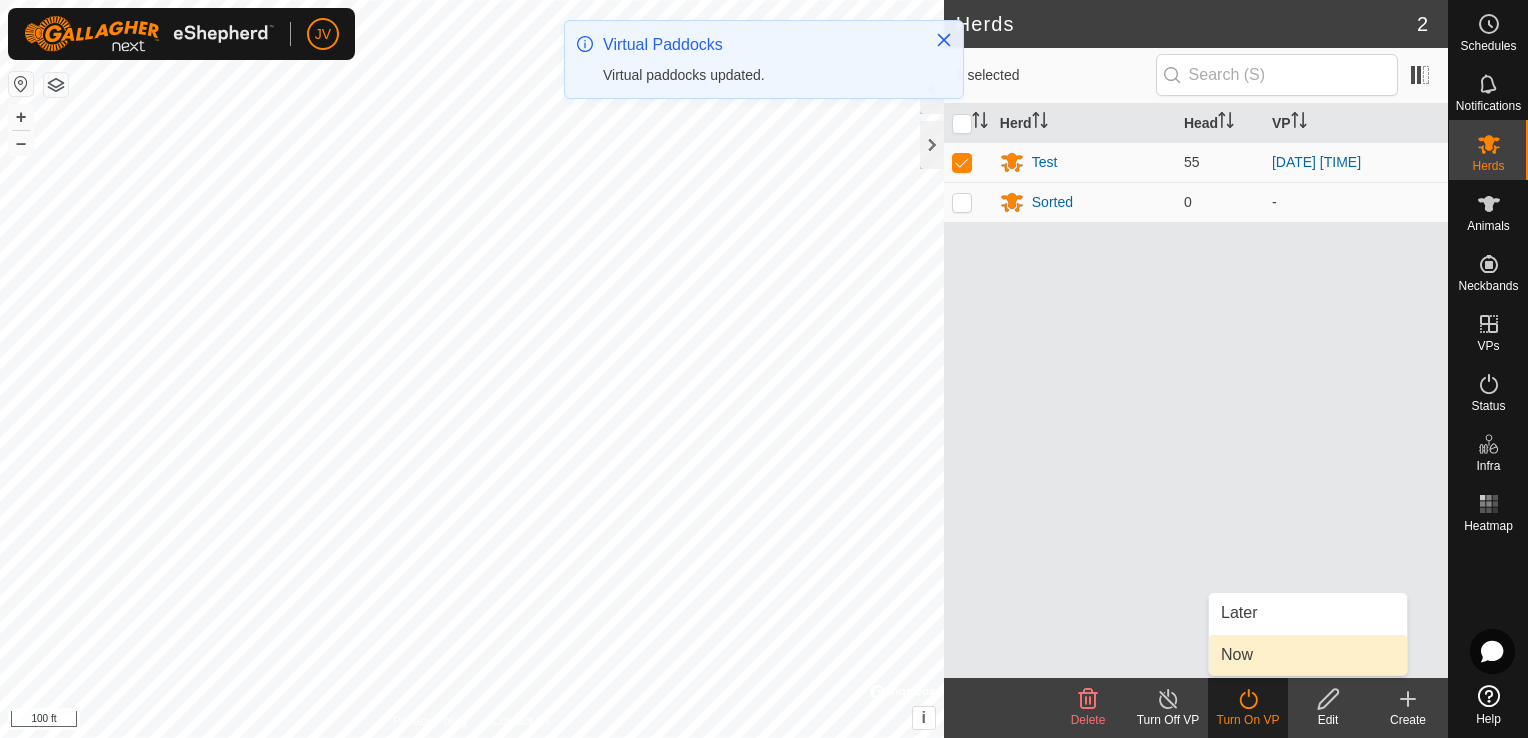 click on "Now" at bounding box center (1308, 655) 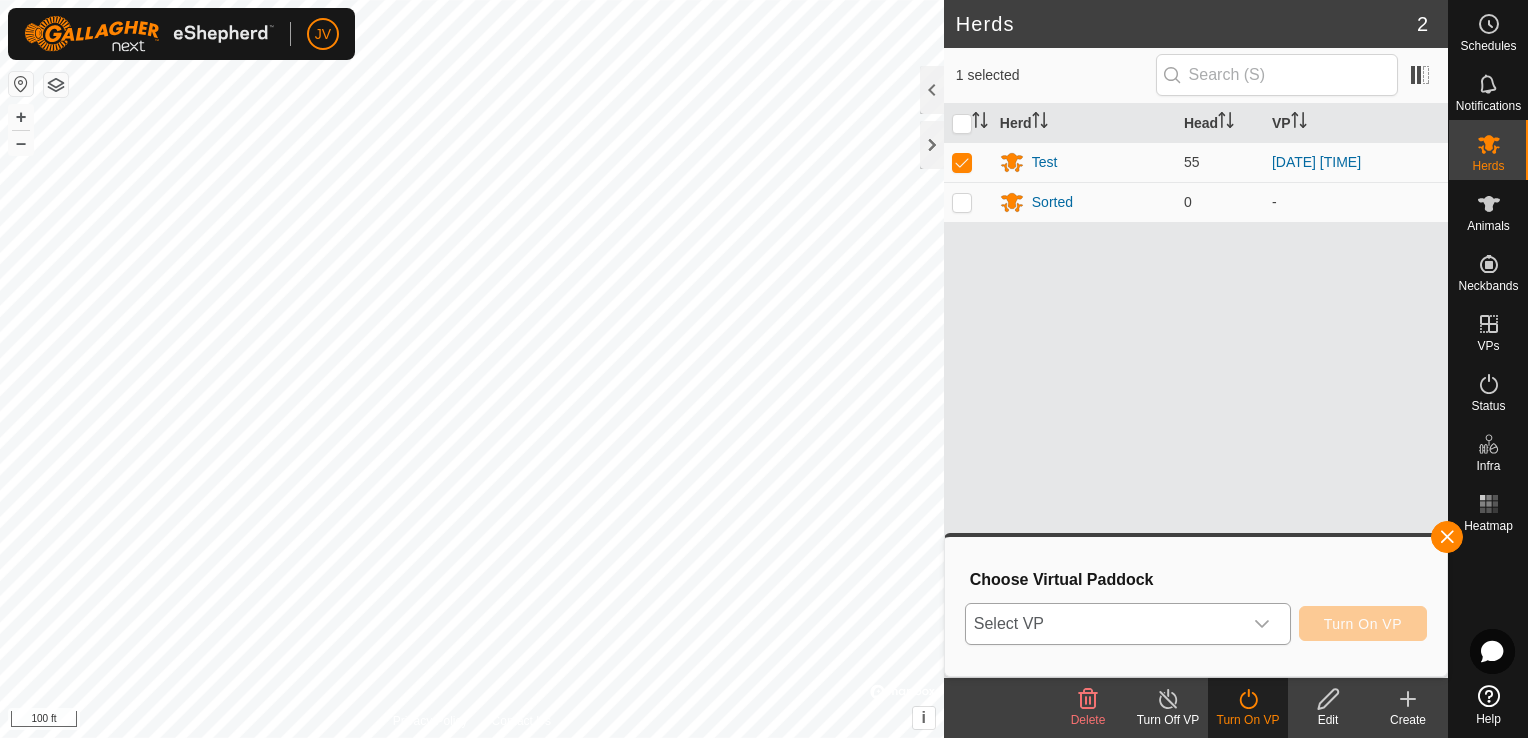 click 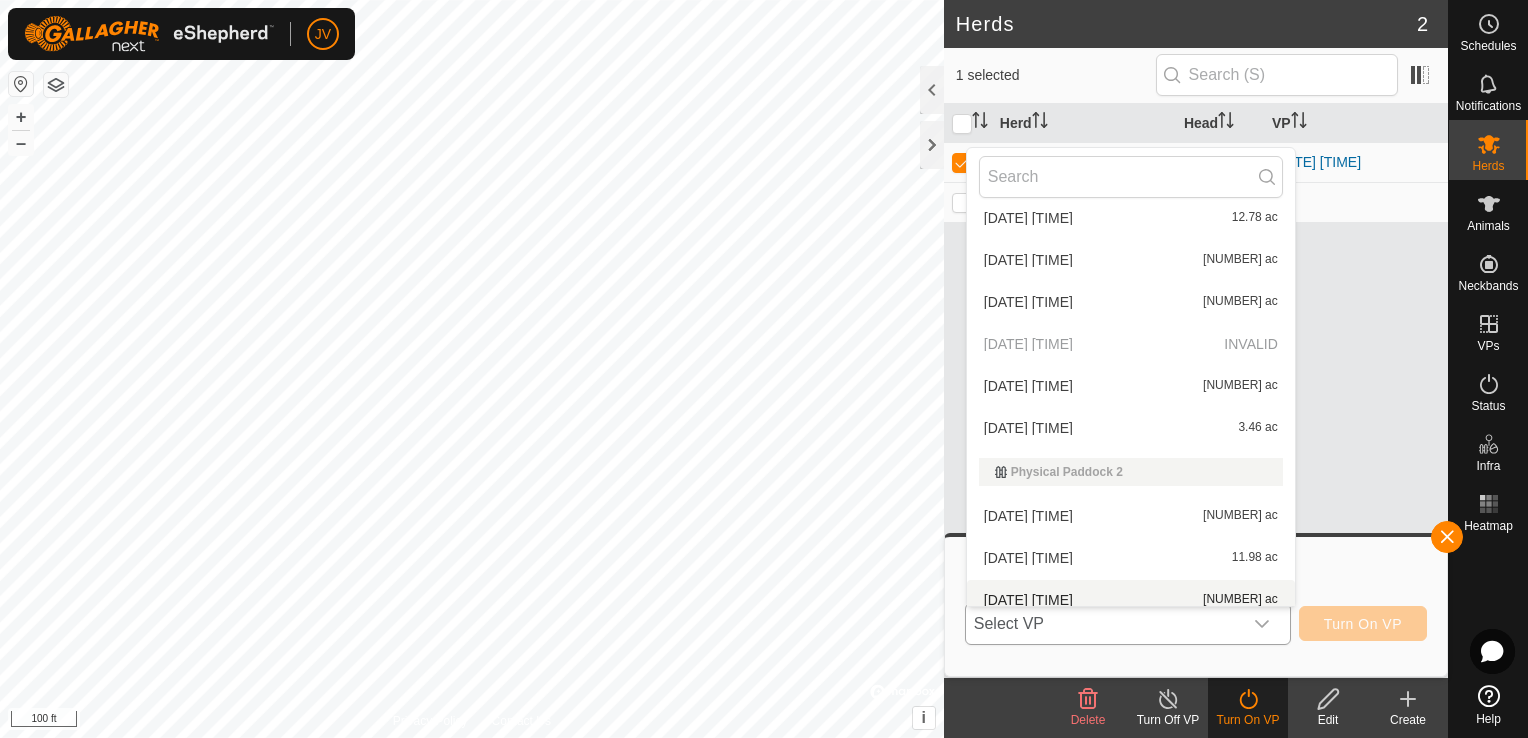 scroll, scrollTop: 404, scrollLeft: 0, axis: vertical 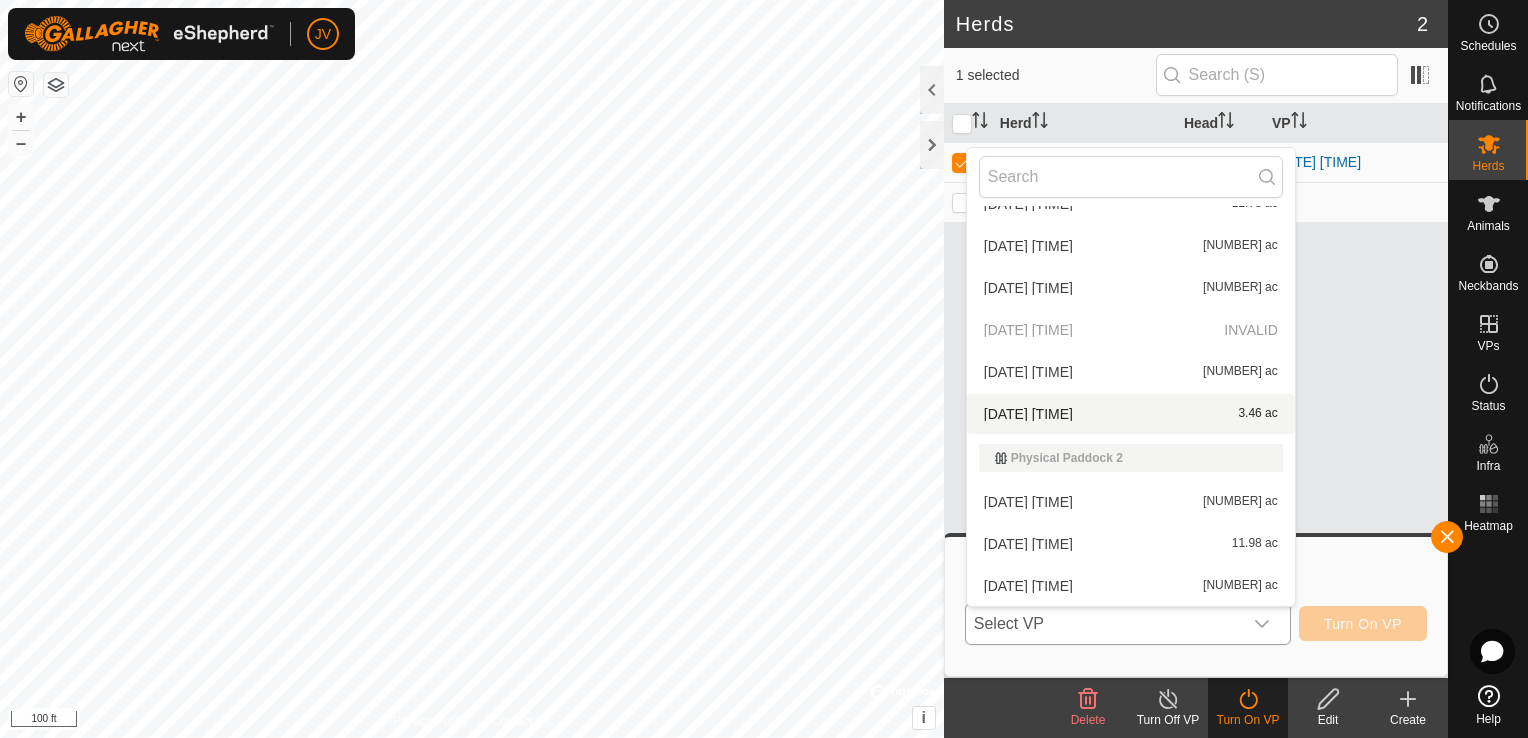click on "[DATE] [TIME] [NUMBER] ac" at bounding box center [1131, 414] 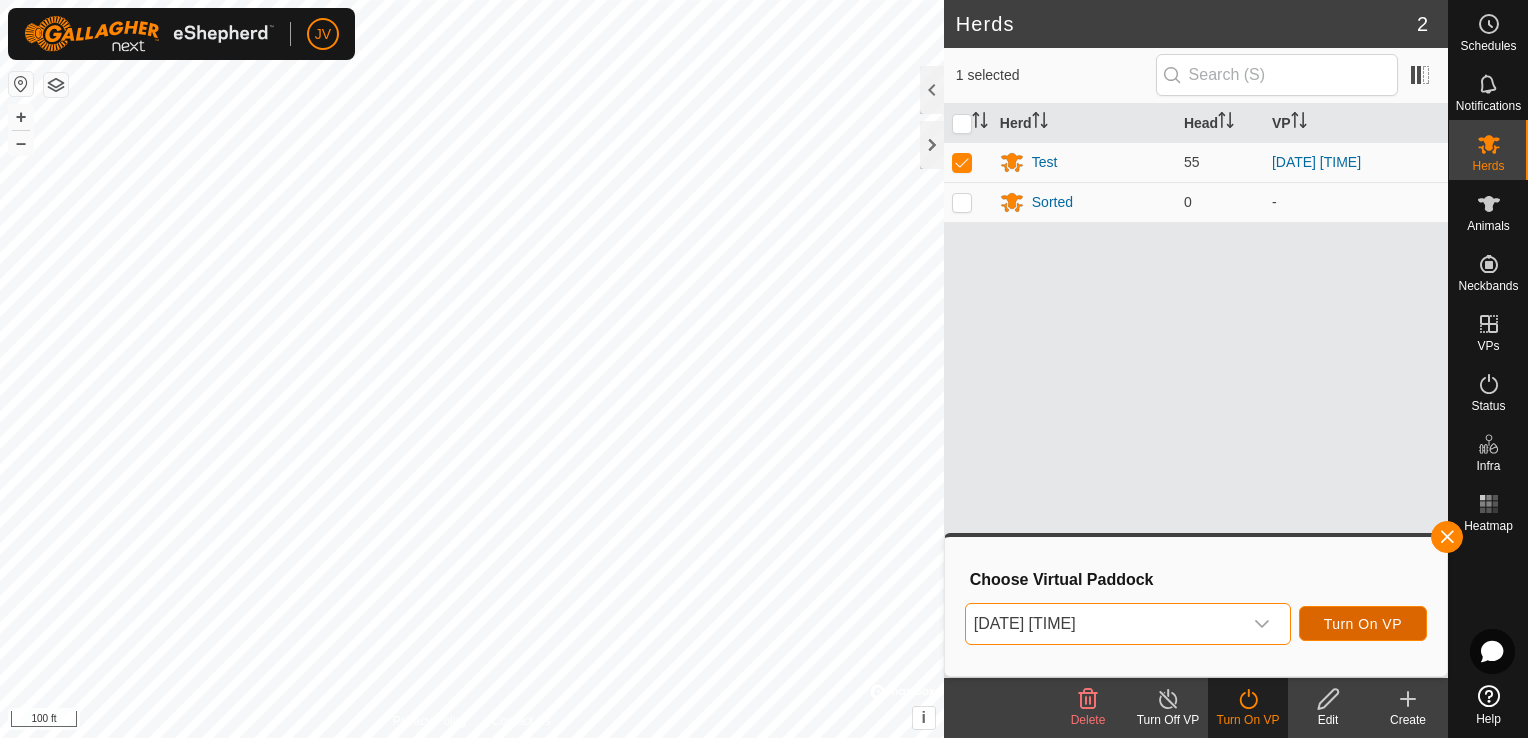 click on "Turn On VP" at bounding box center [1363, 624] 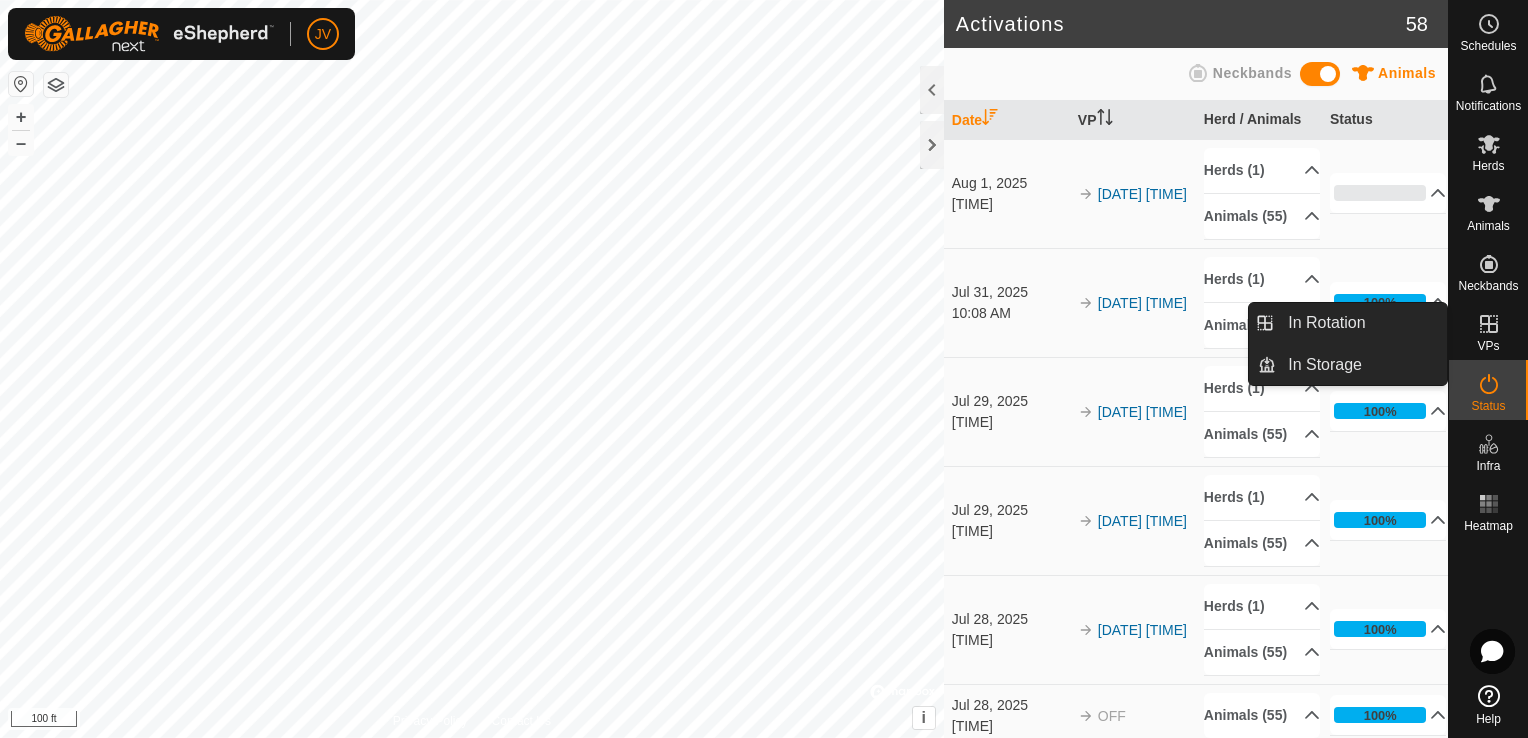 click 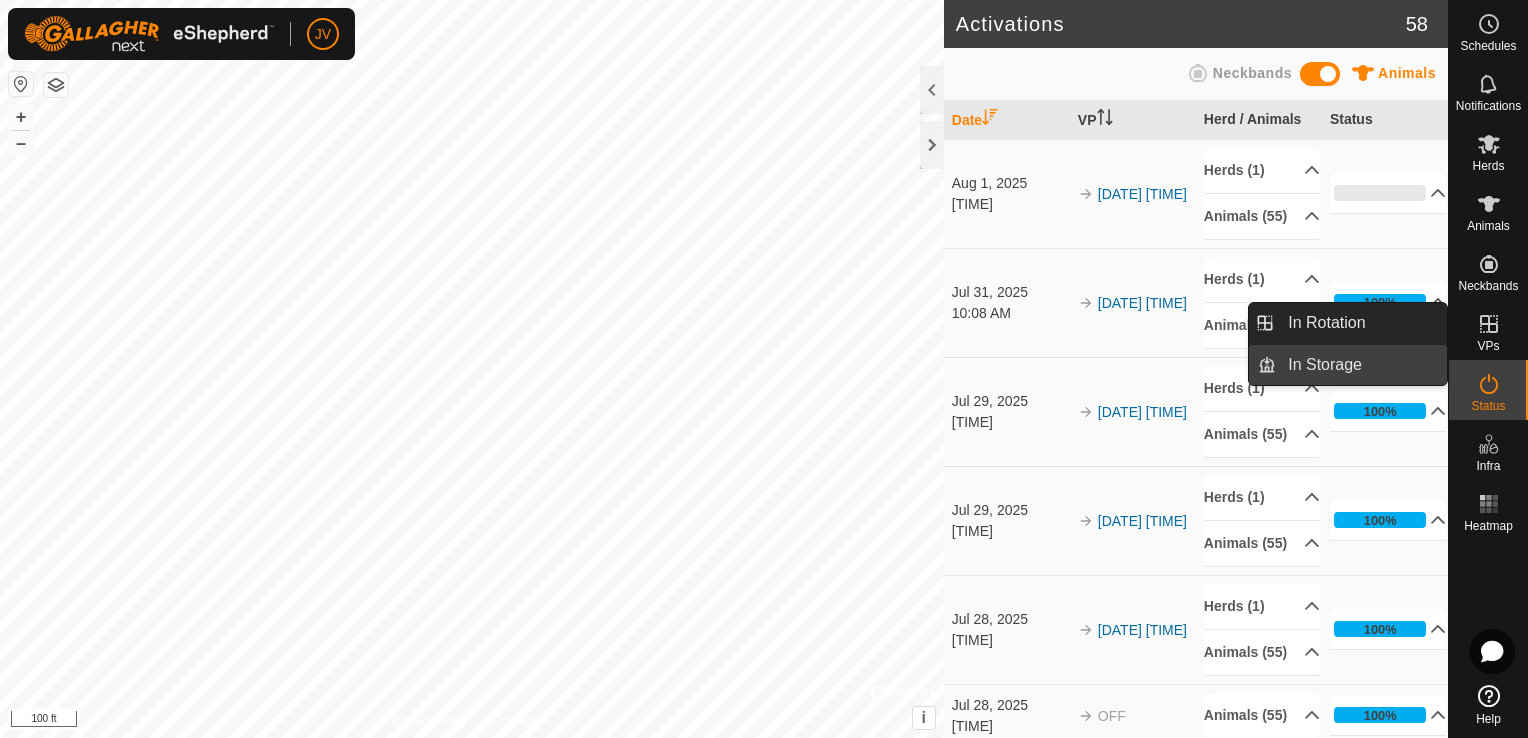 click on "In Storage" at bounding box center (1361, 365) 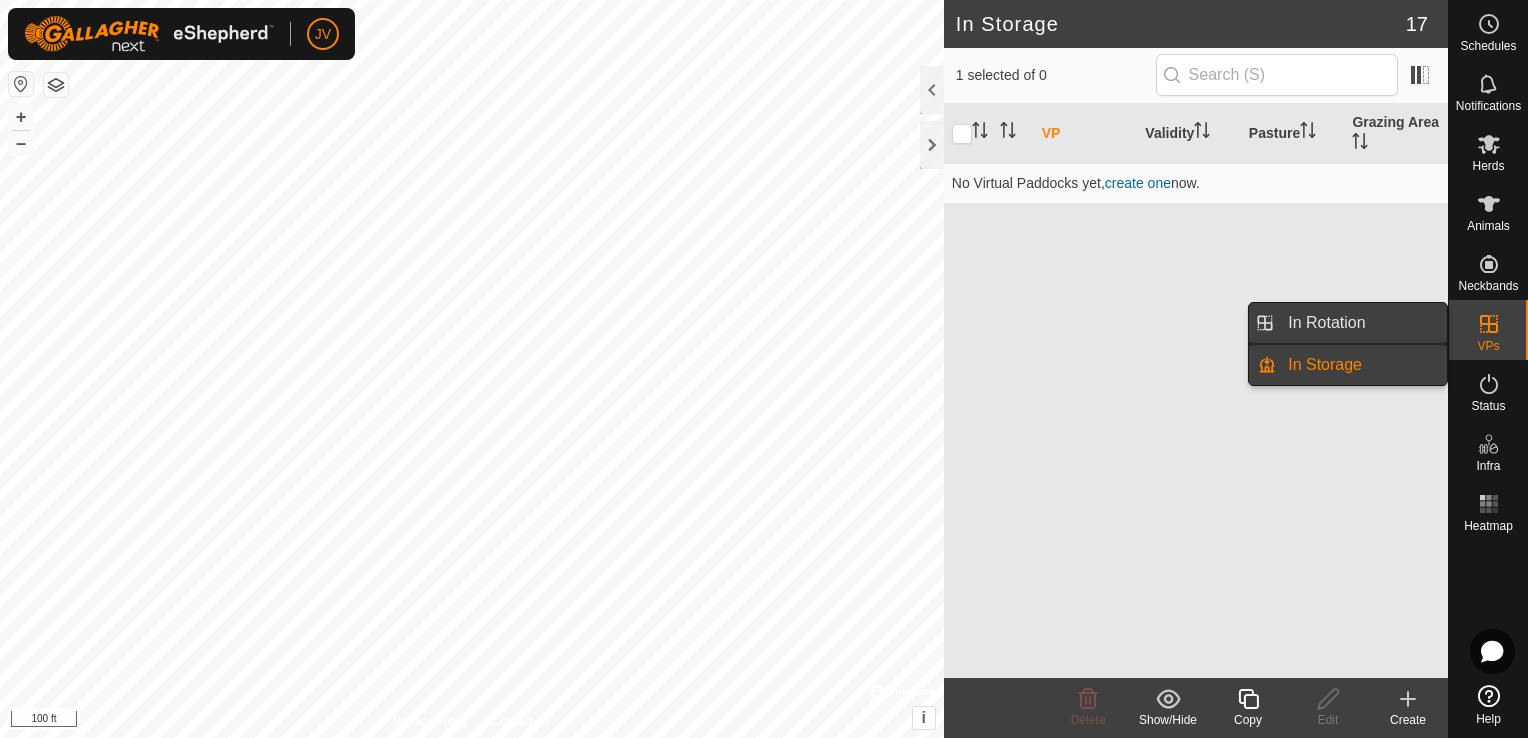 click on "In Rotation" at bounding box center (1361, 323) 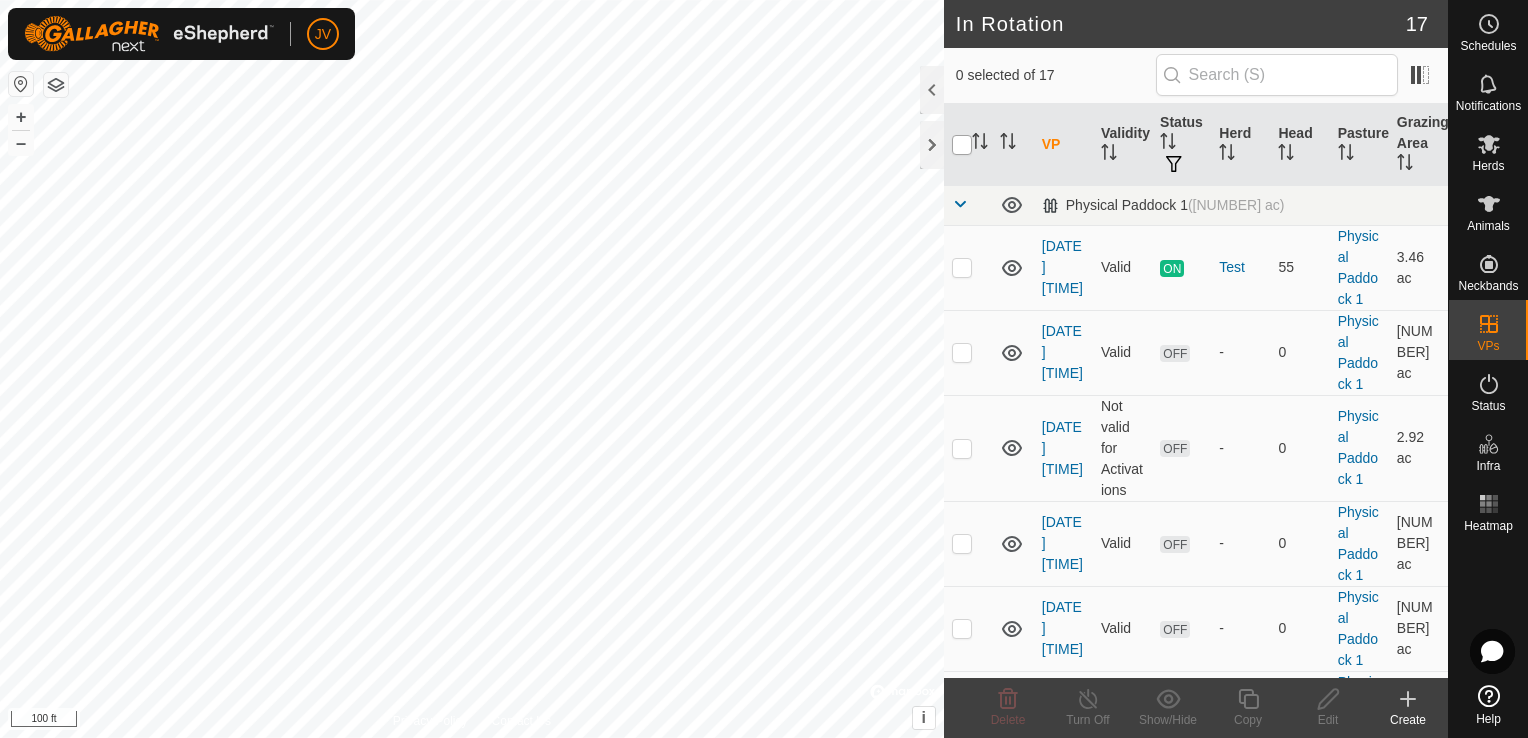 click at bounding box center (962, 145) 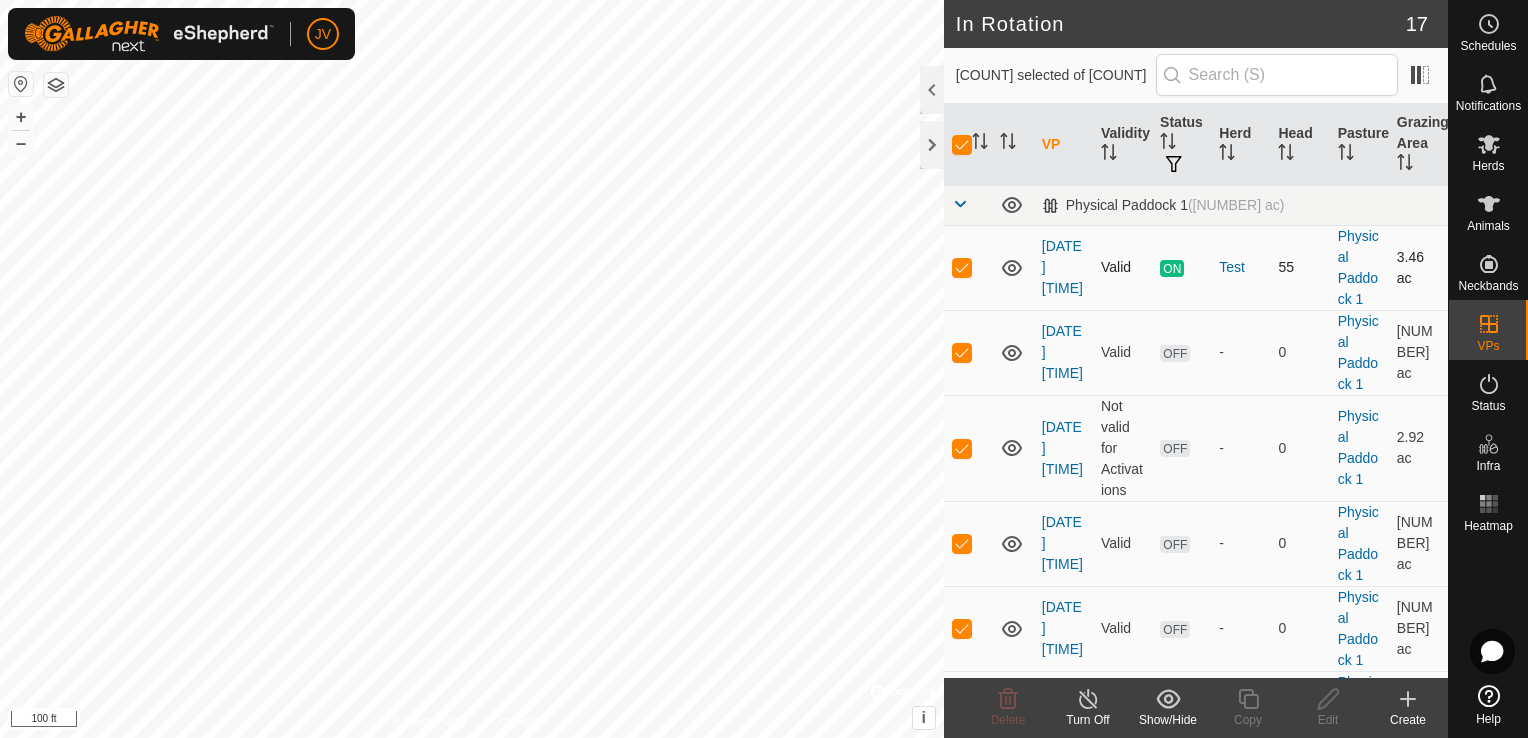 click at bounding box center (962, 267) 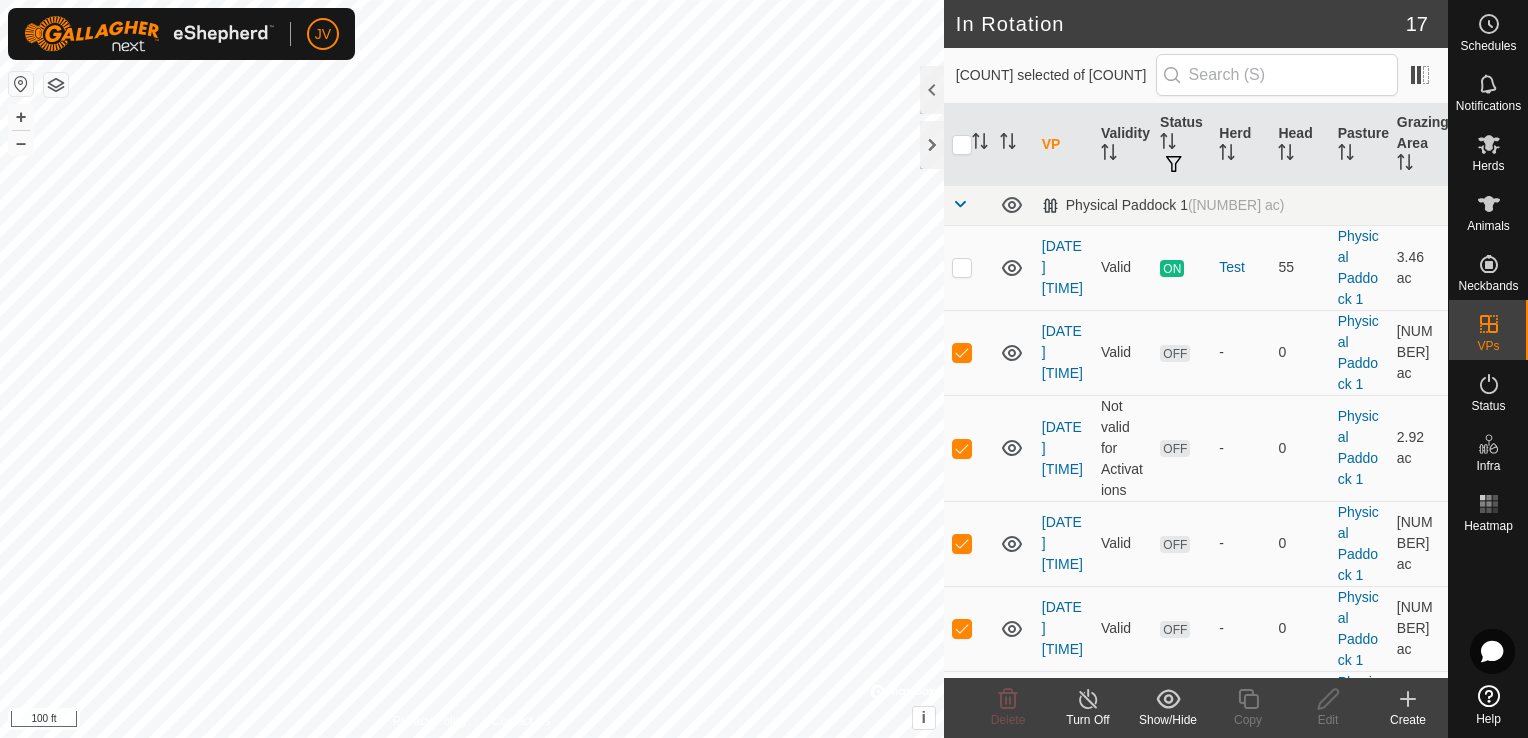 click 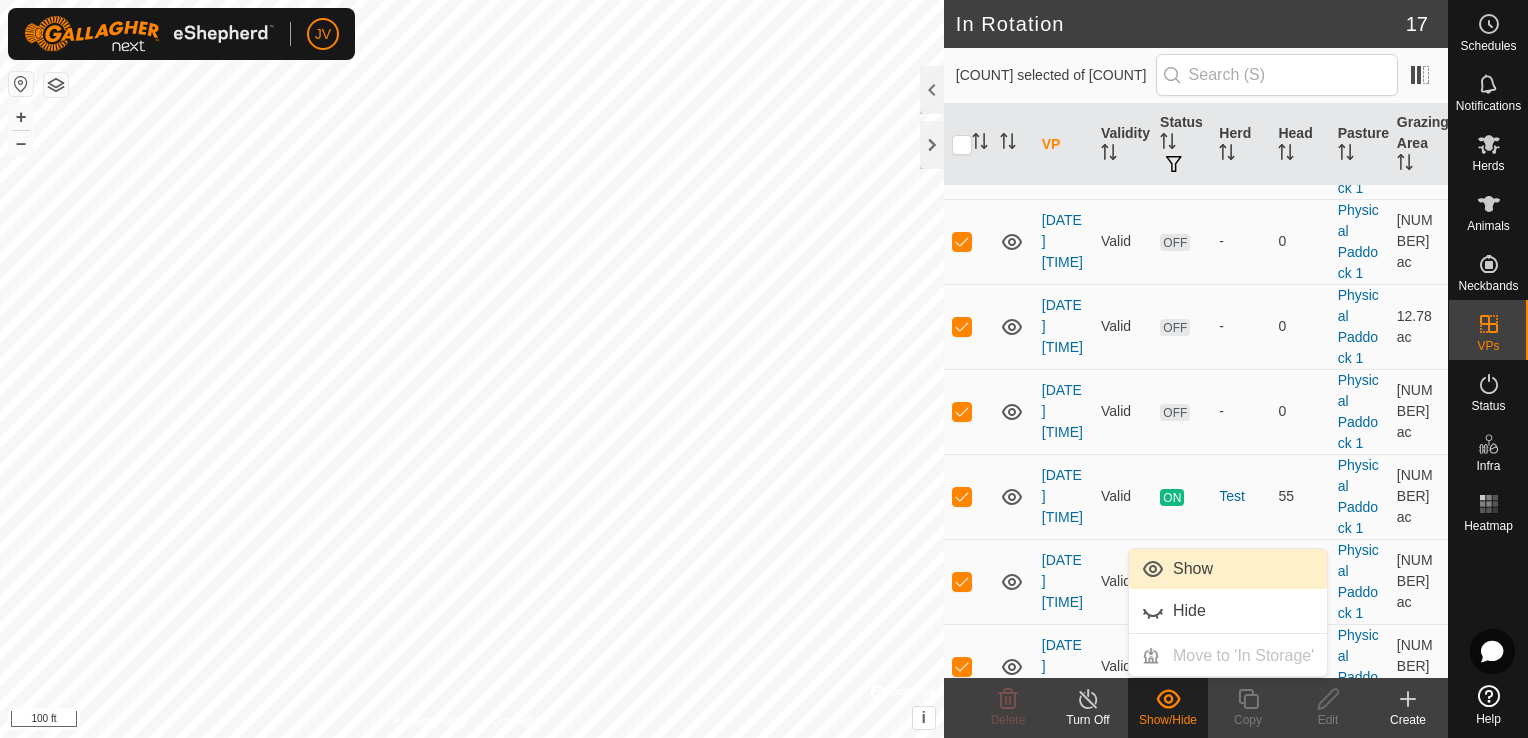 scroll, scrollTop: 408, scrollLeft: 0, axis: vertical 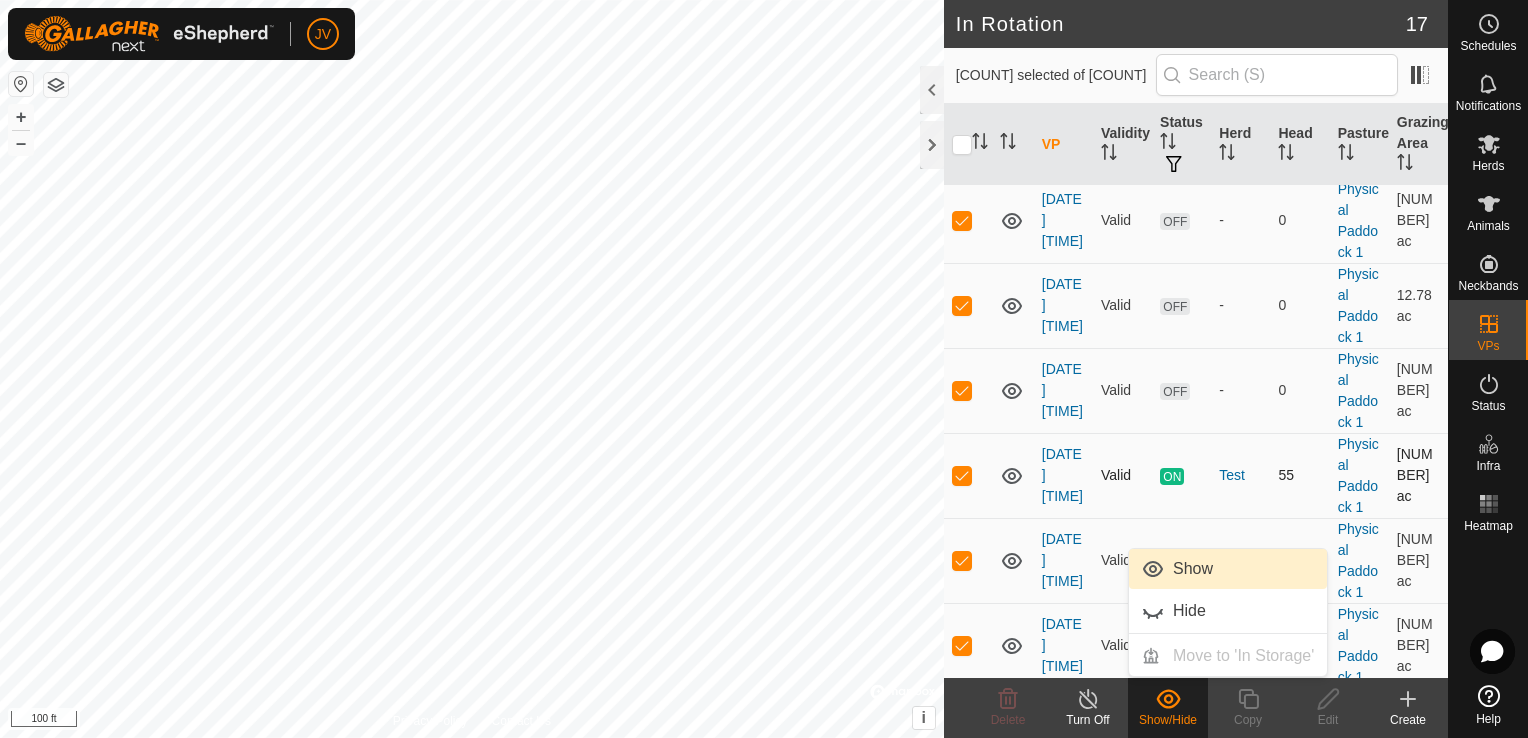 click at bounding box center (968, 475) 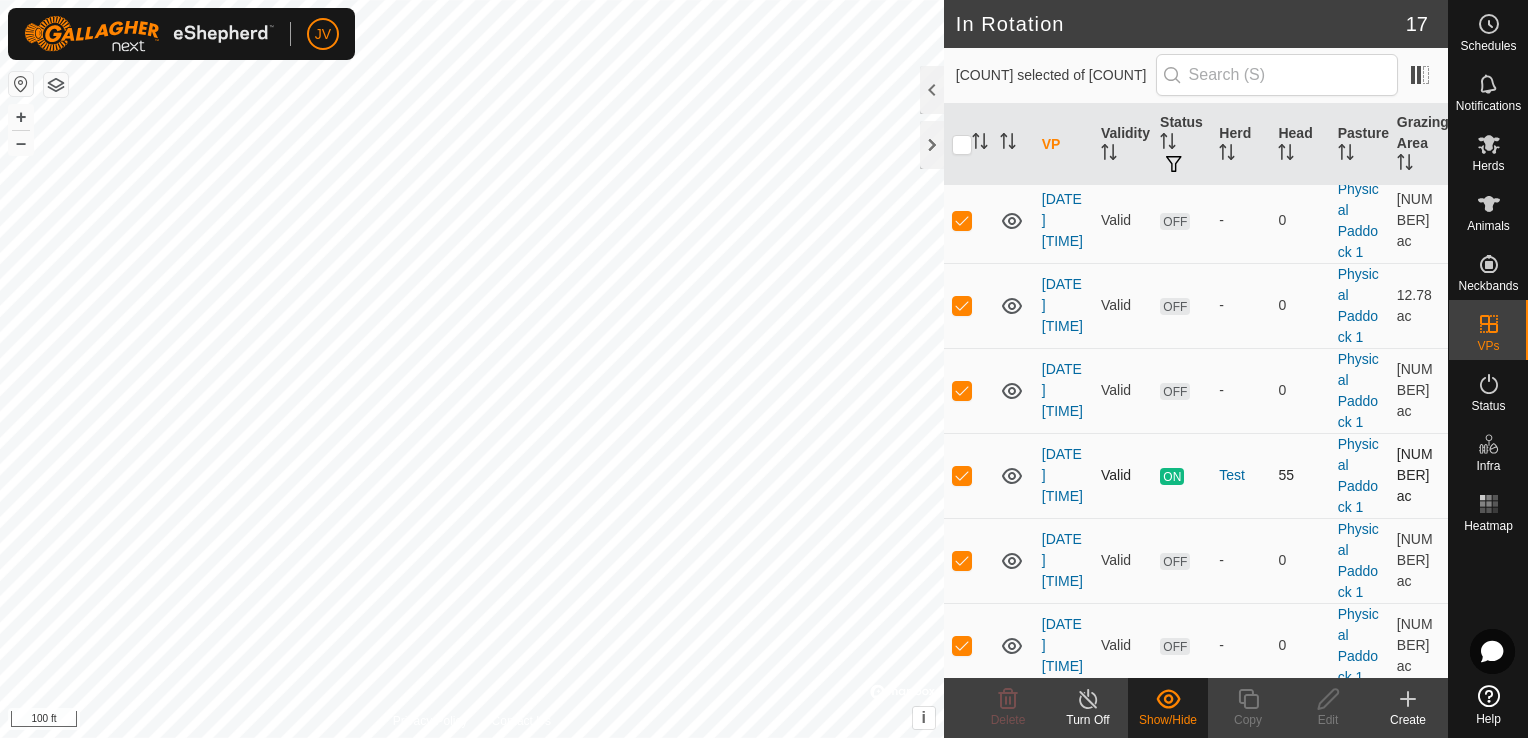 checkbox on "false" 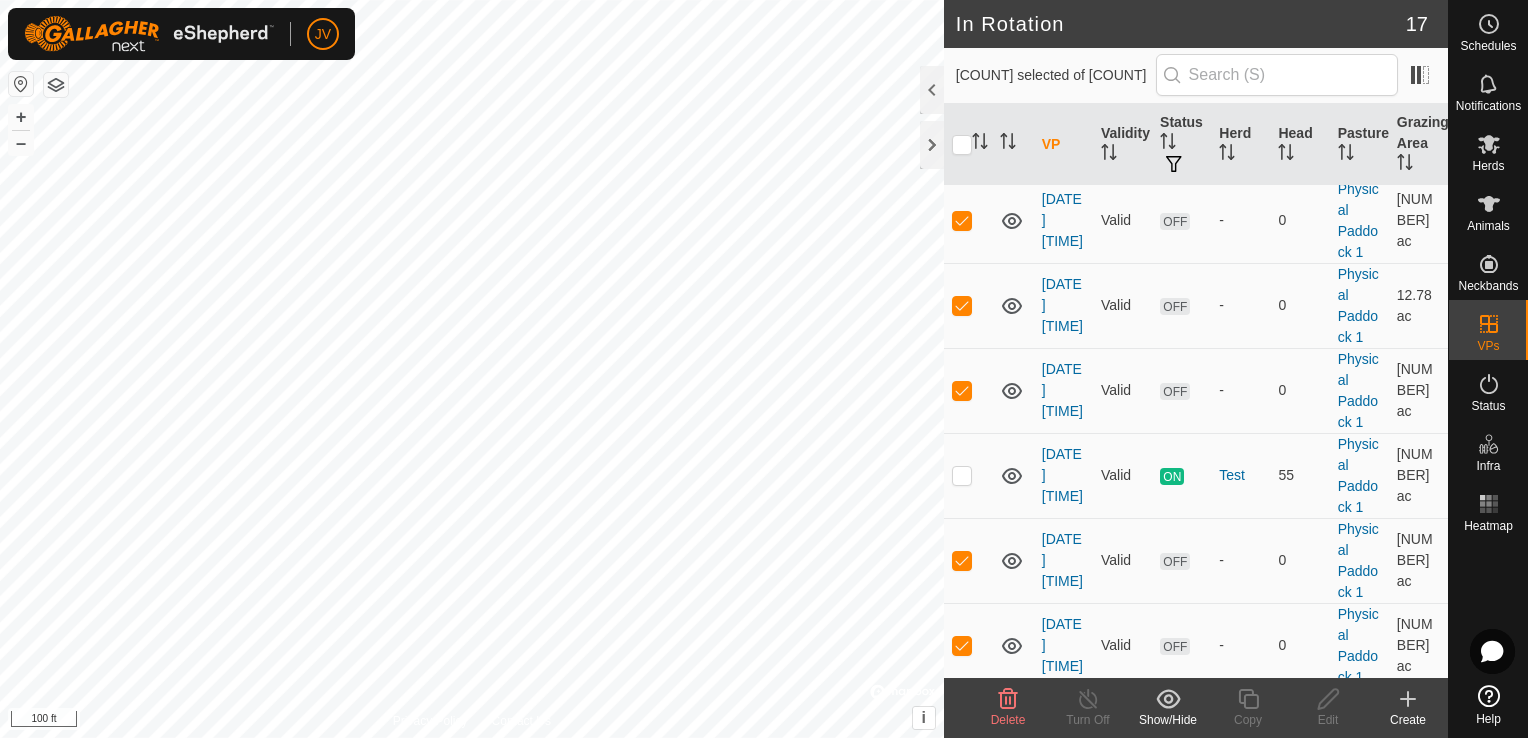 click 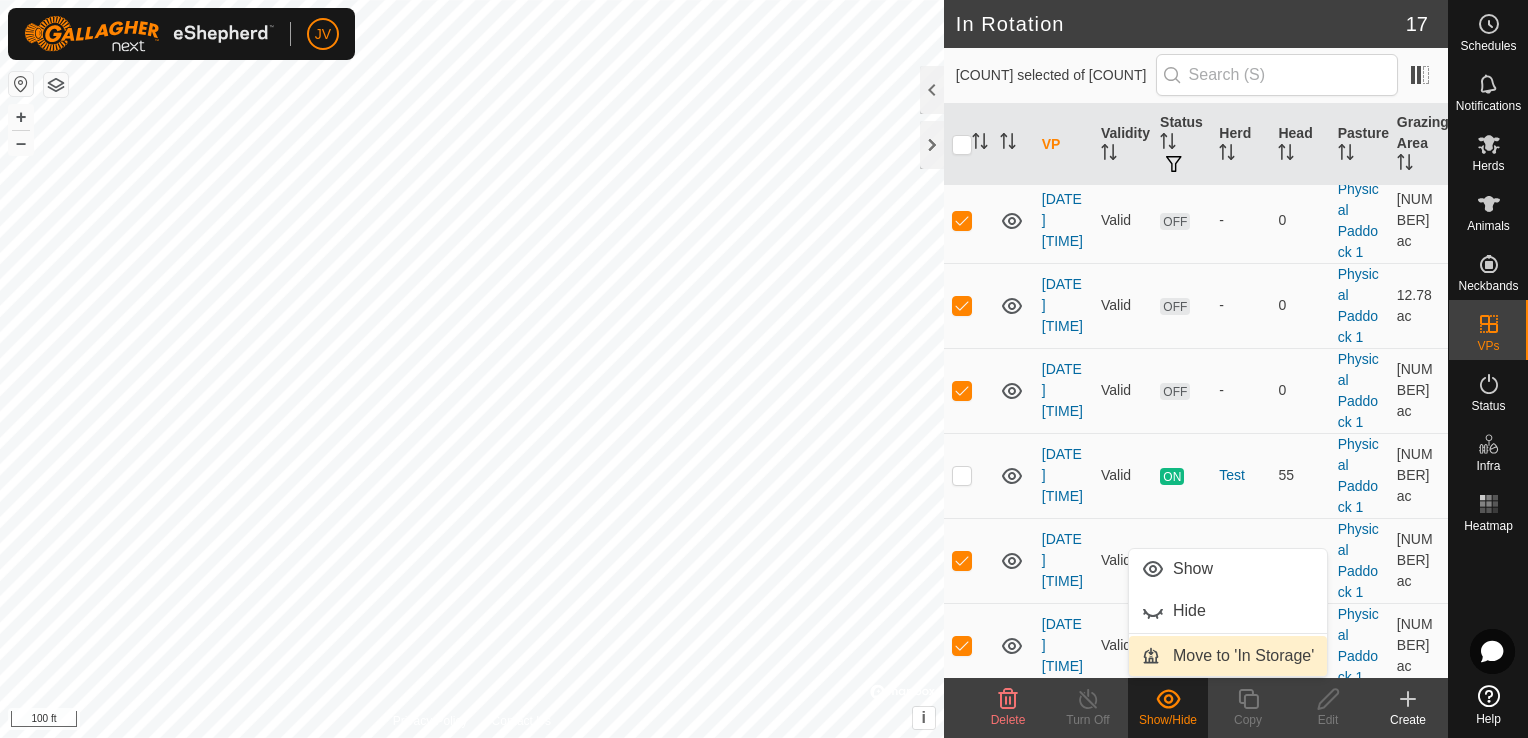 click on "Move to 'In Storage'" at bounding box center [1228, 656] 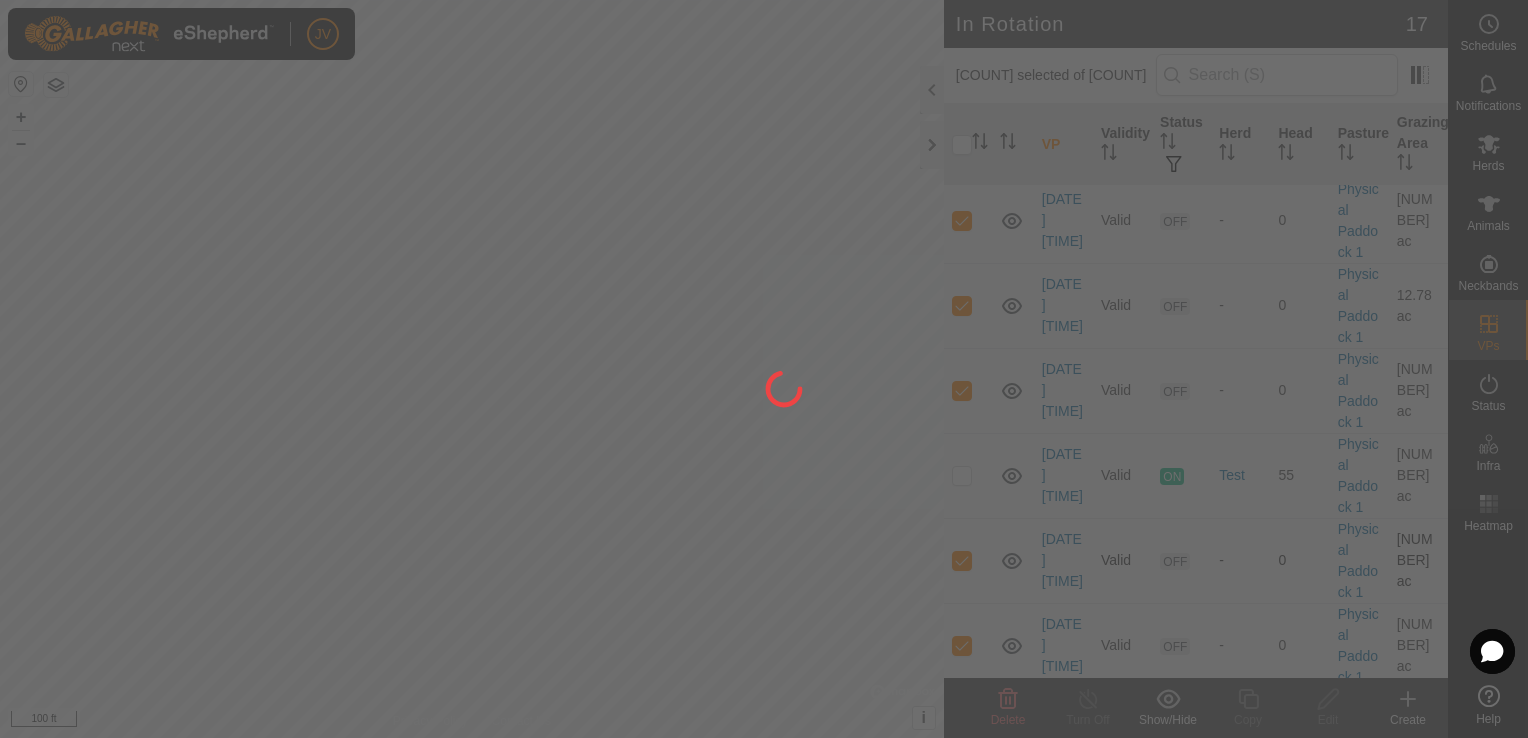 checkbox on "false" 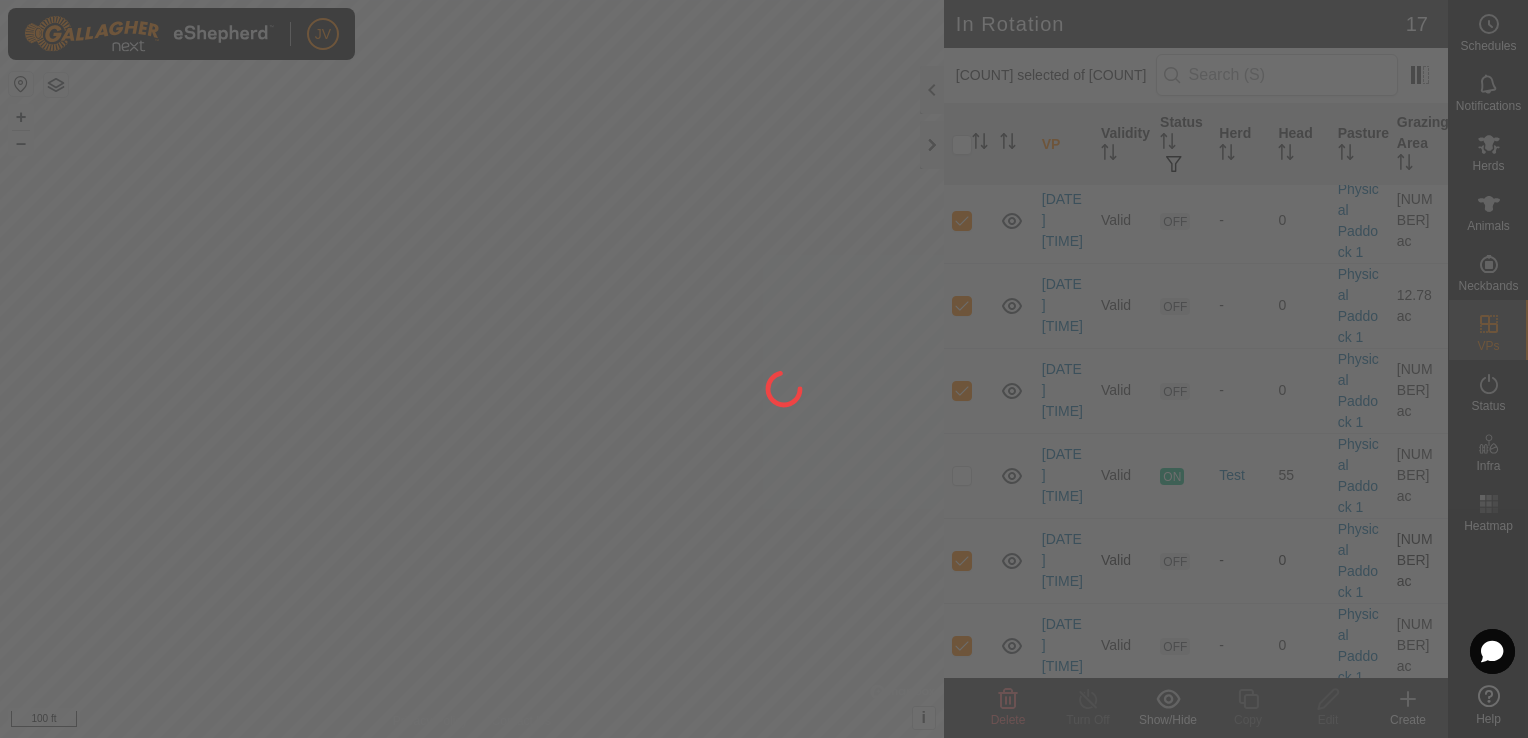 checkbox on "false" 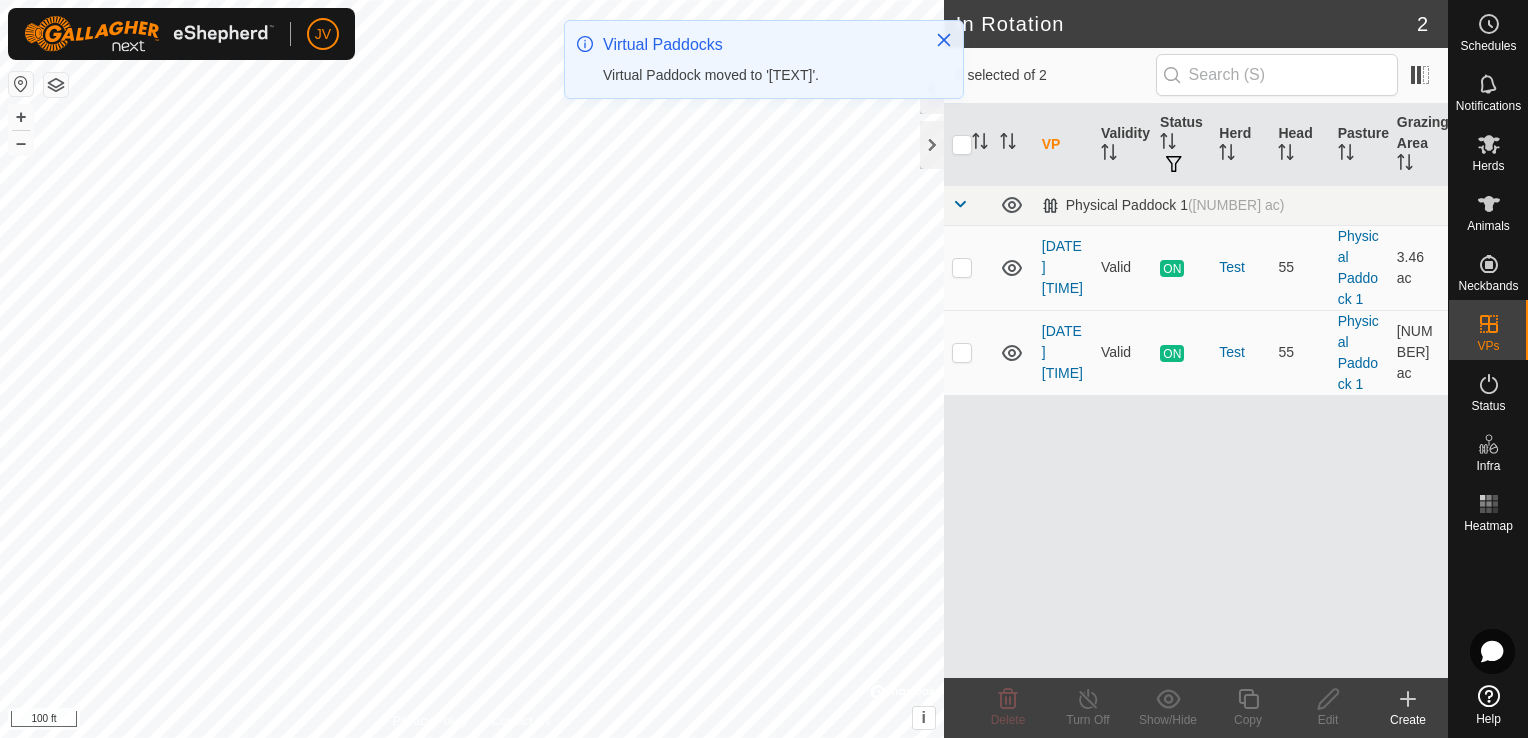 scroll, scrollTop: 0, scrollLeft: 0, axis: both 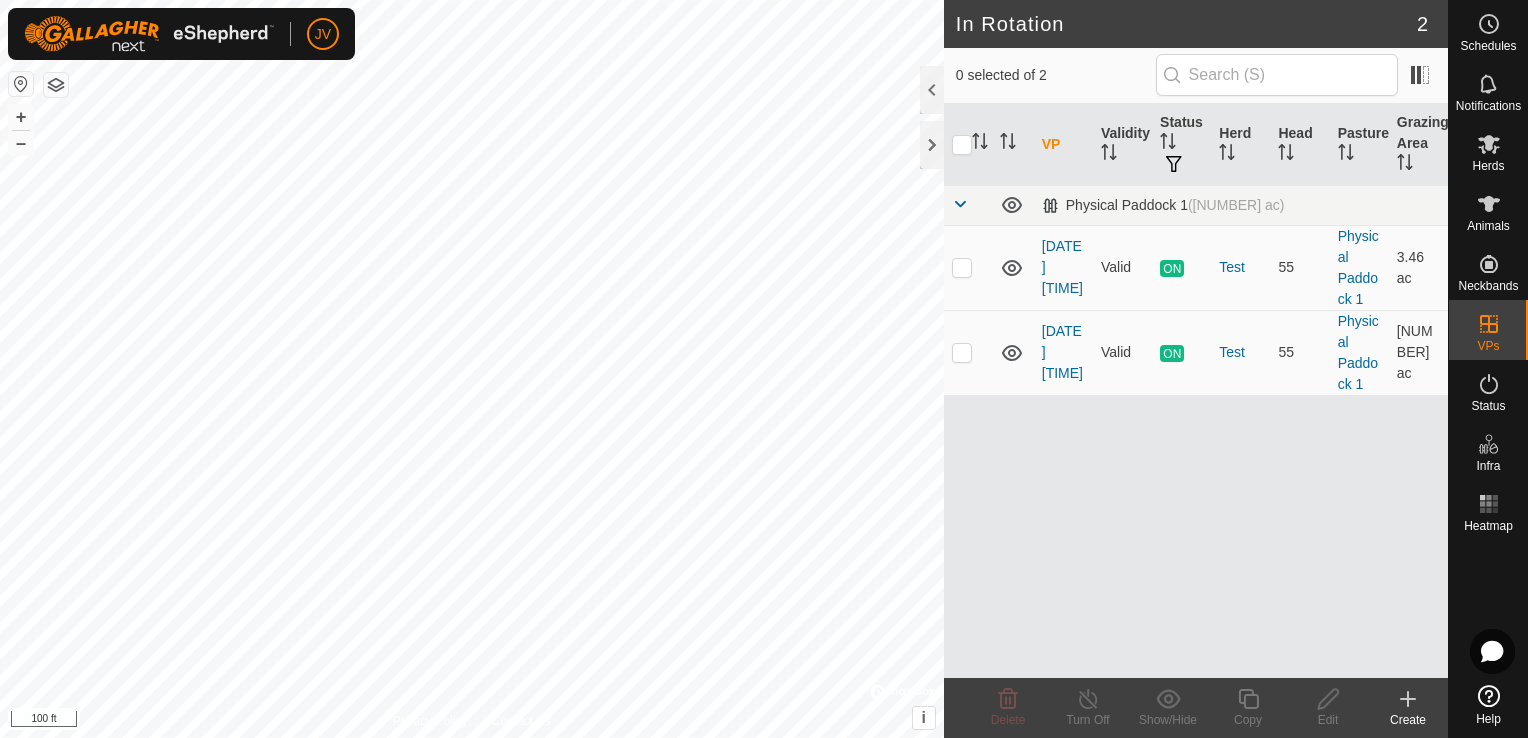 click 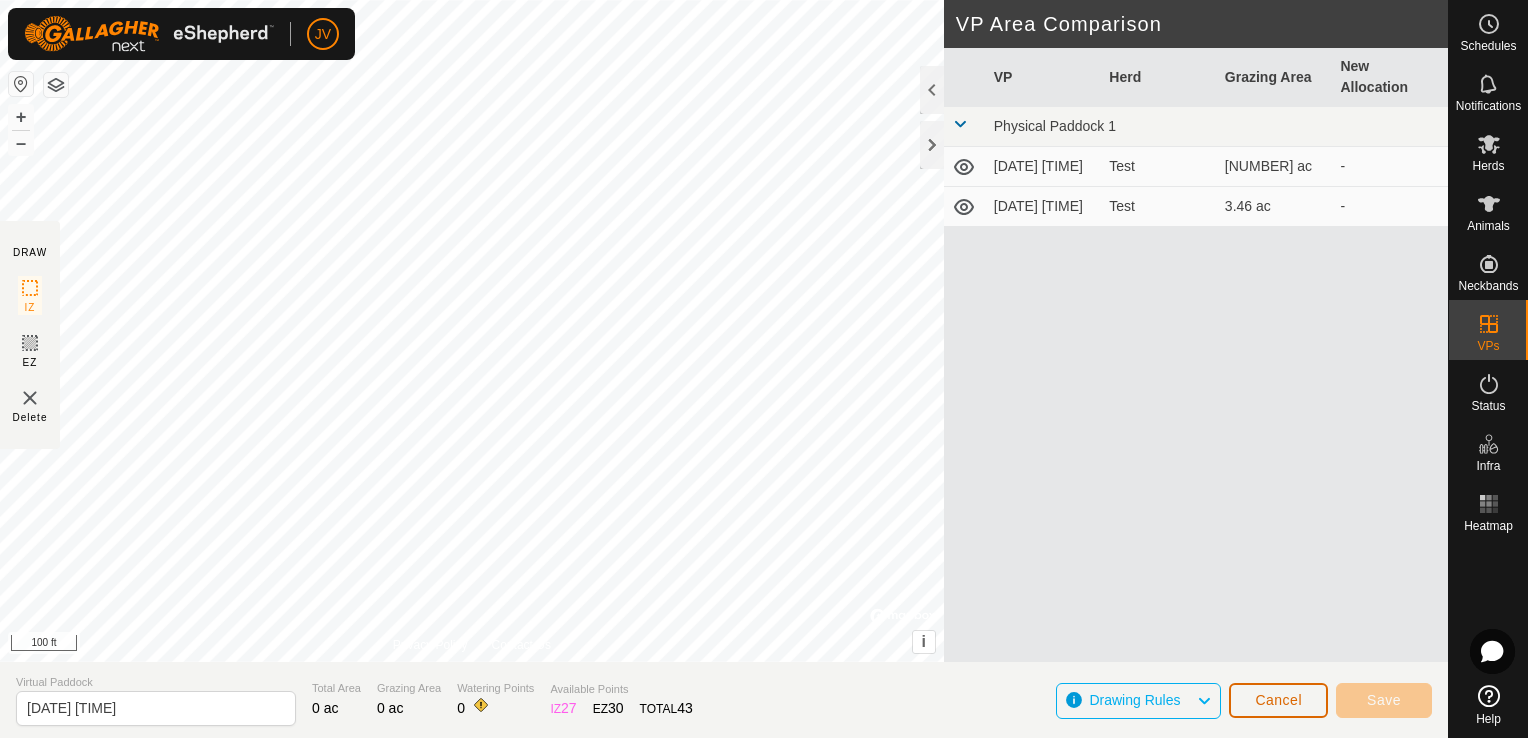 click on "Cancel" 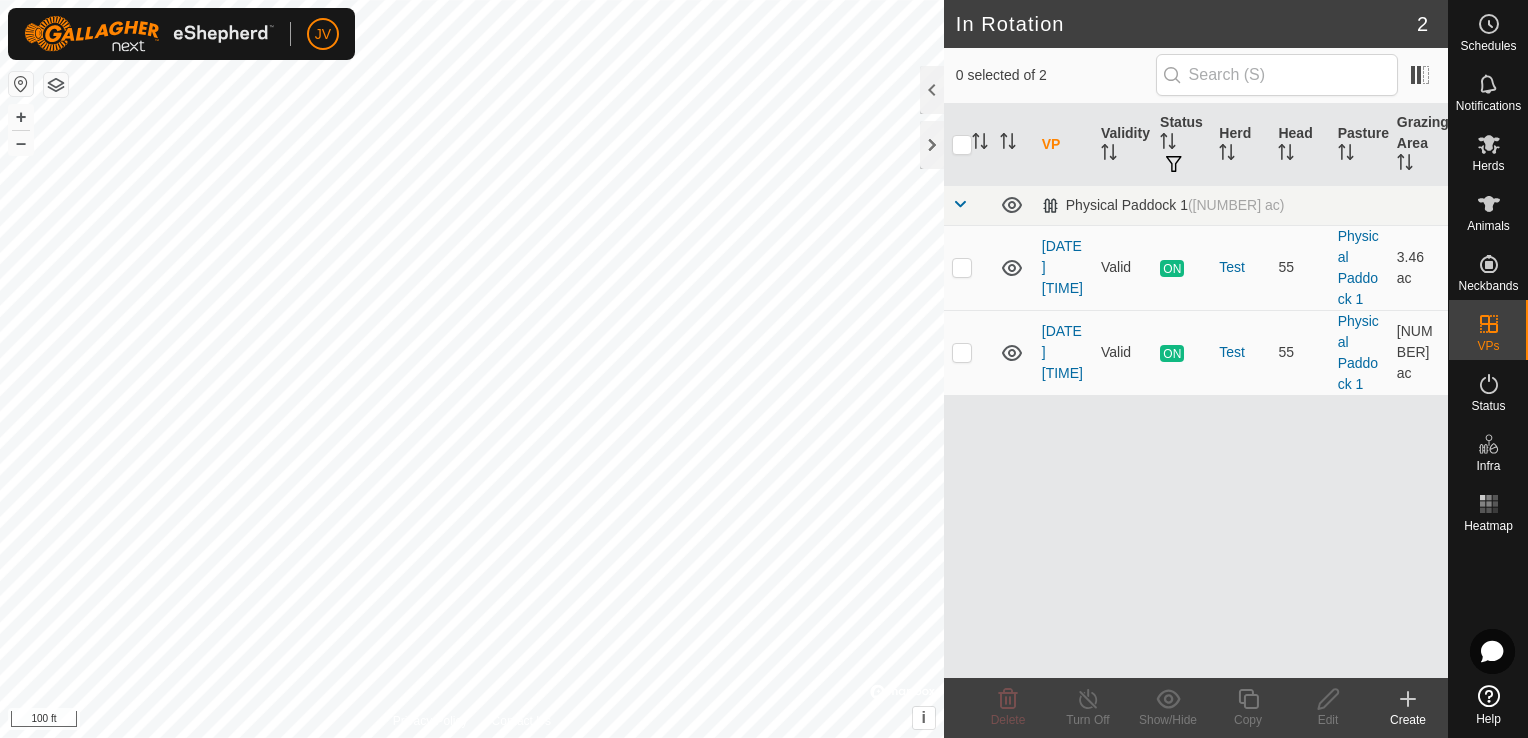 click 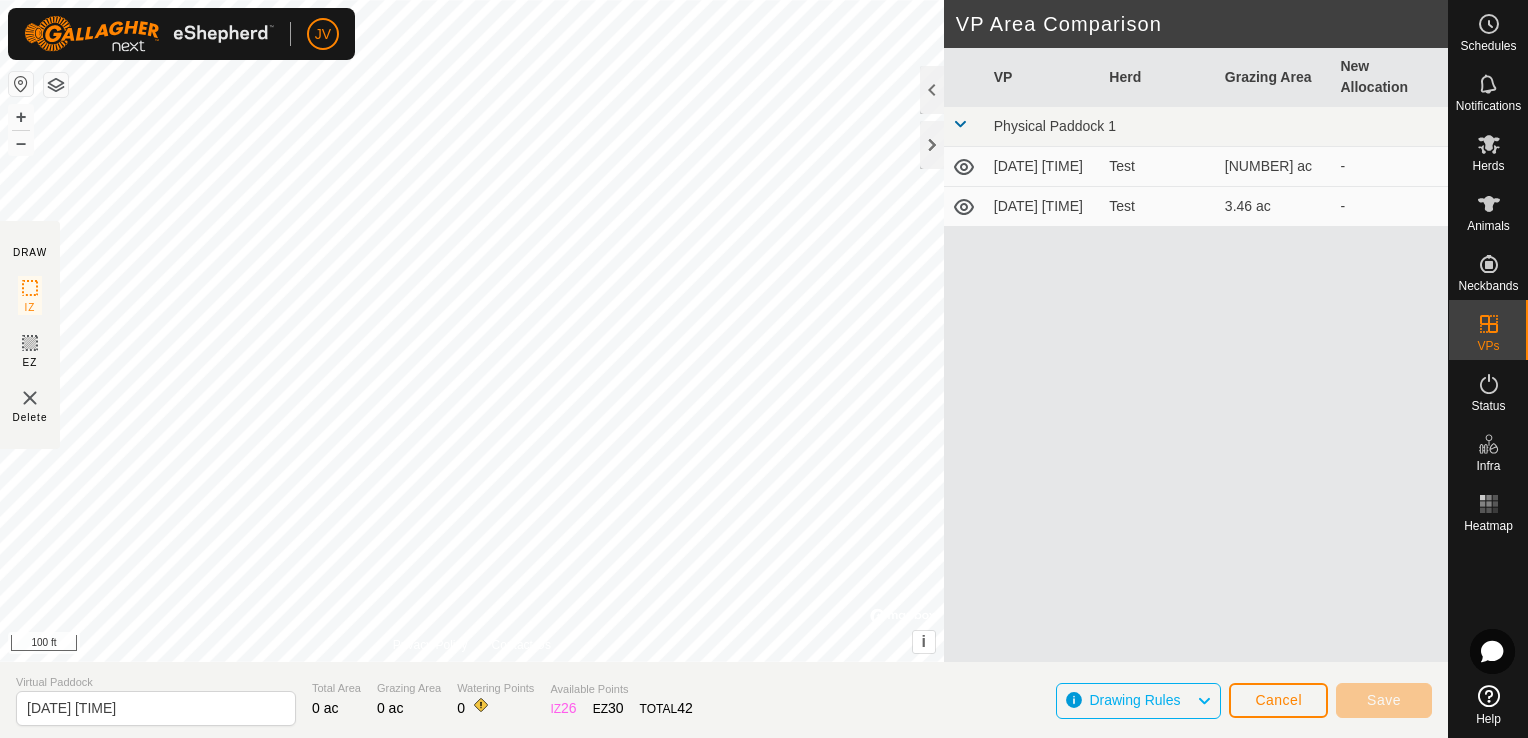 click on "Virtual Paddock [DATE] [TIME] Total Area [NUMBER] ac Grazing Area [NUMBER] ac Watering Points [NUMBER] Available Points IZ [NUMBER] EZ [NUMBER] TOTAL [NUMBER] Drawing Rules Cancel Save" 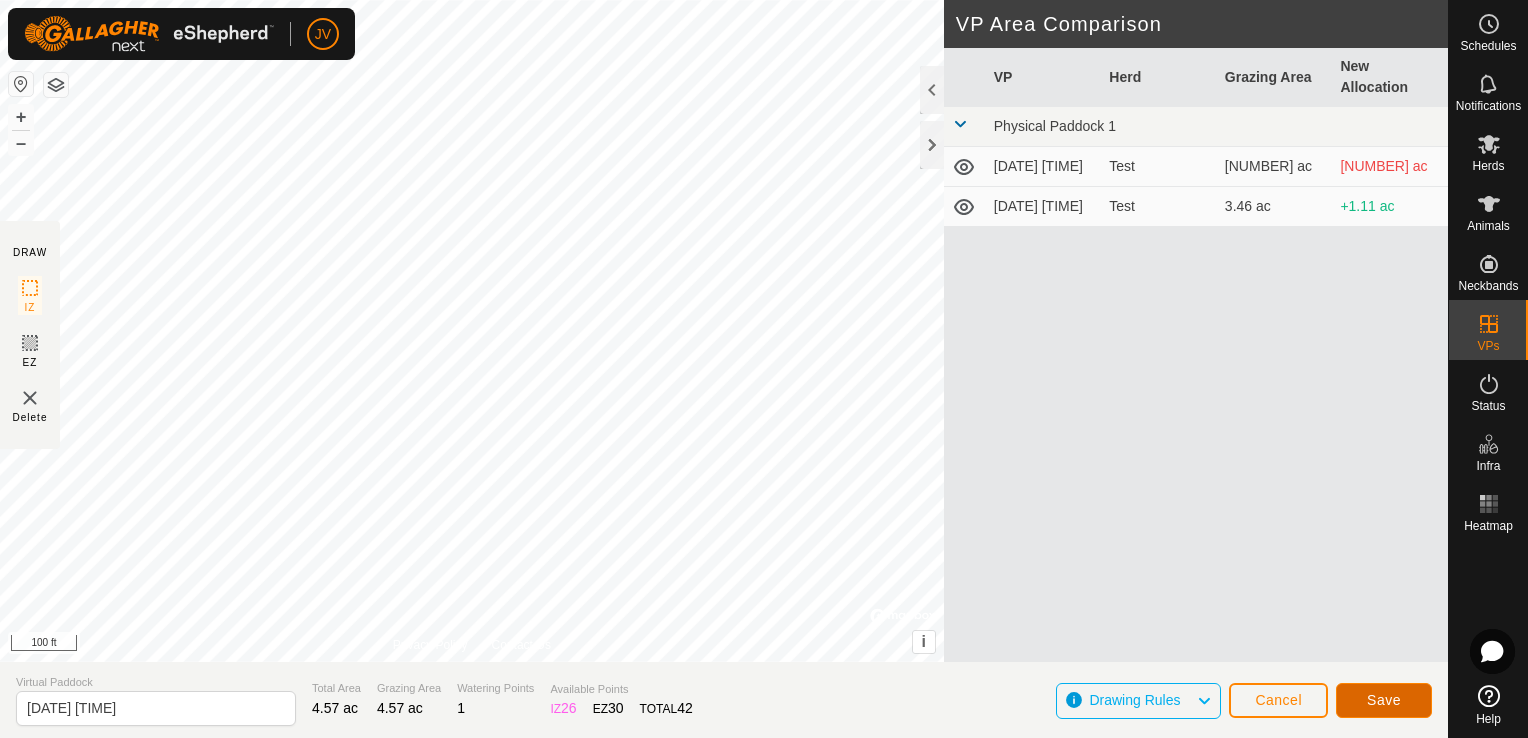 click on "Save" 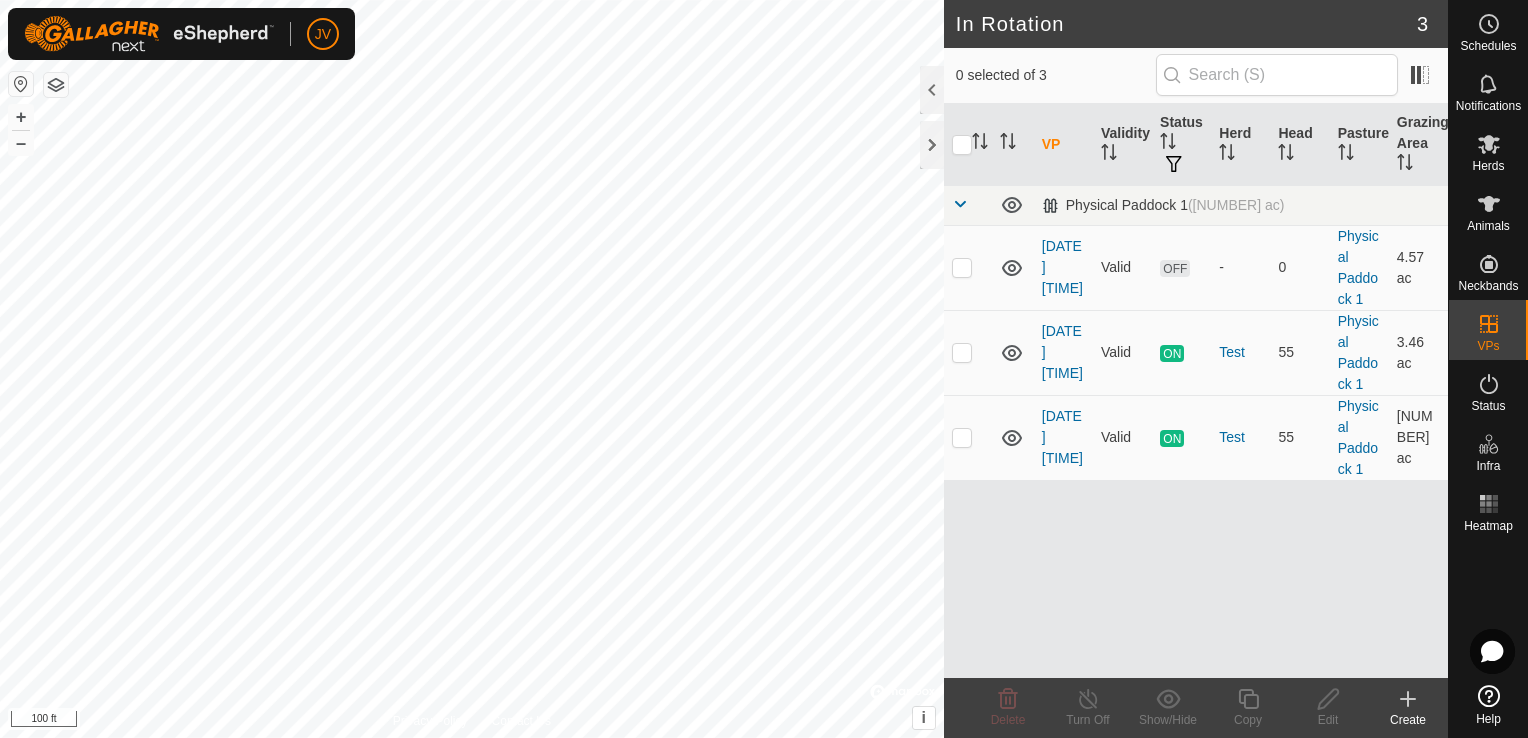 click 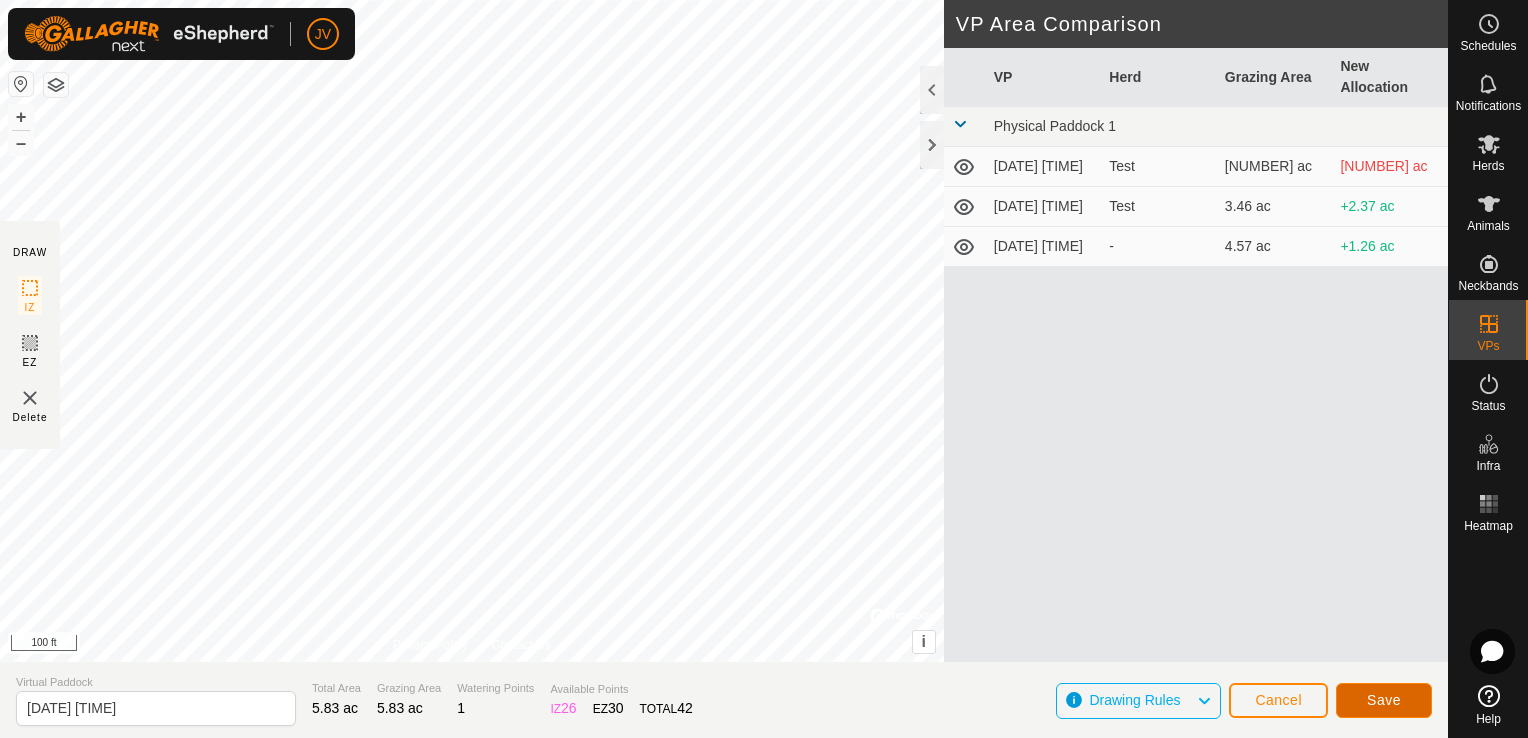 click on "Save" 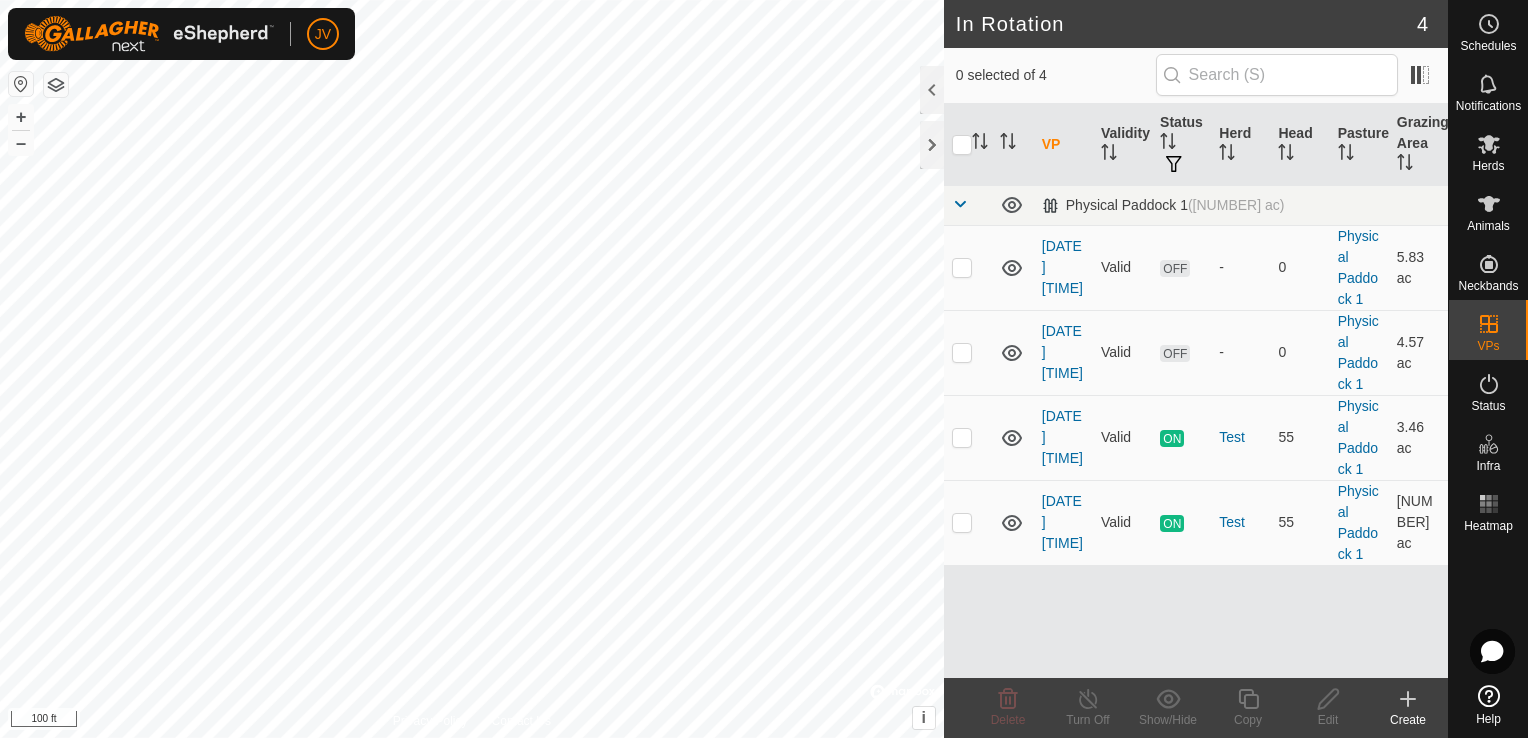 click 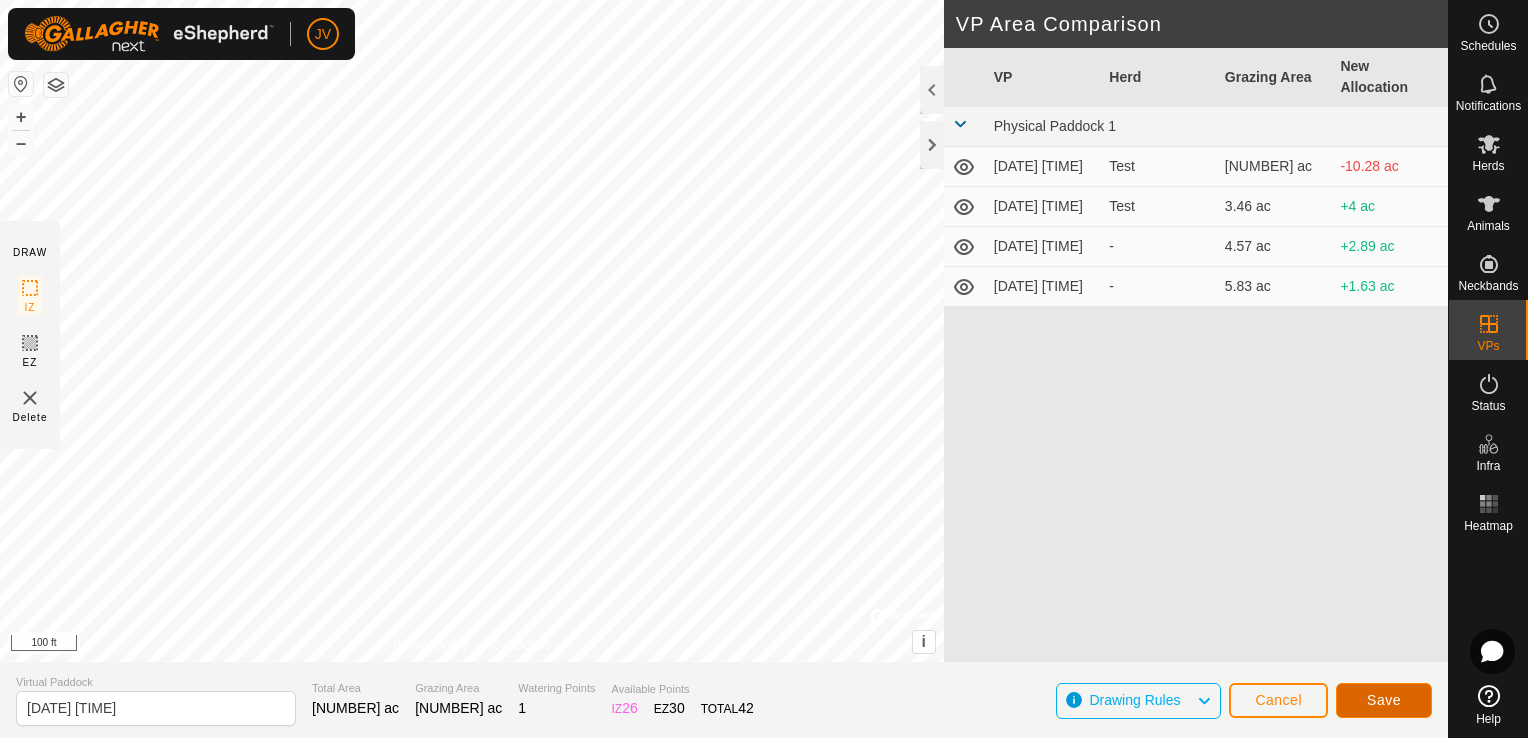 click on "Save" 